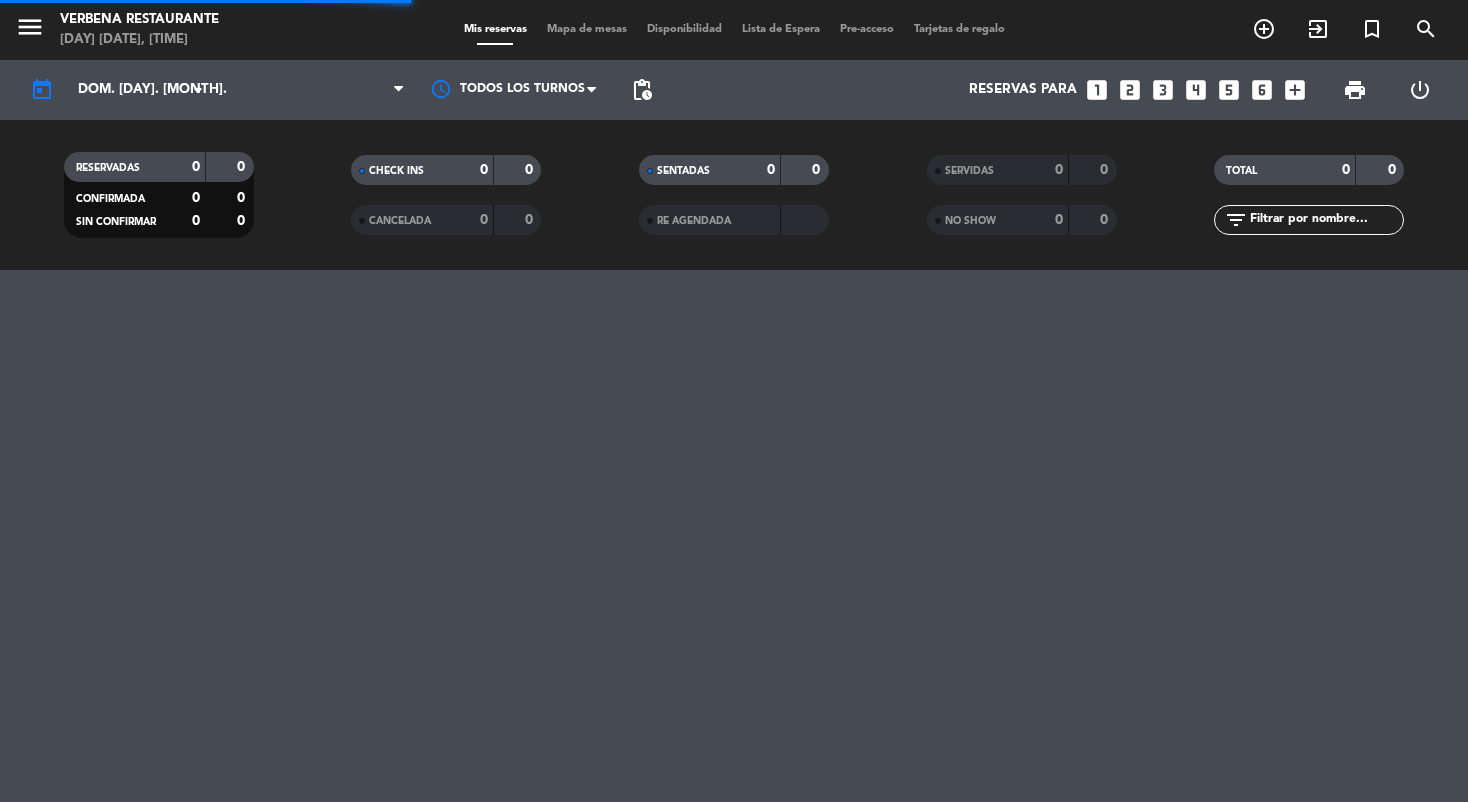 scroll, scrollTop: 0, scrollLeft: 0, axis: both 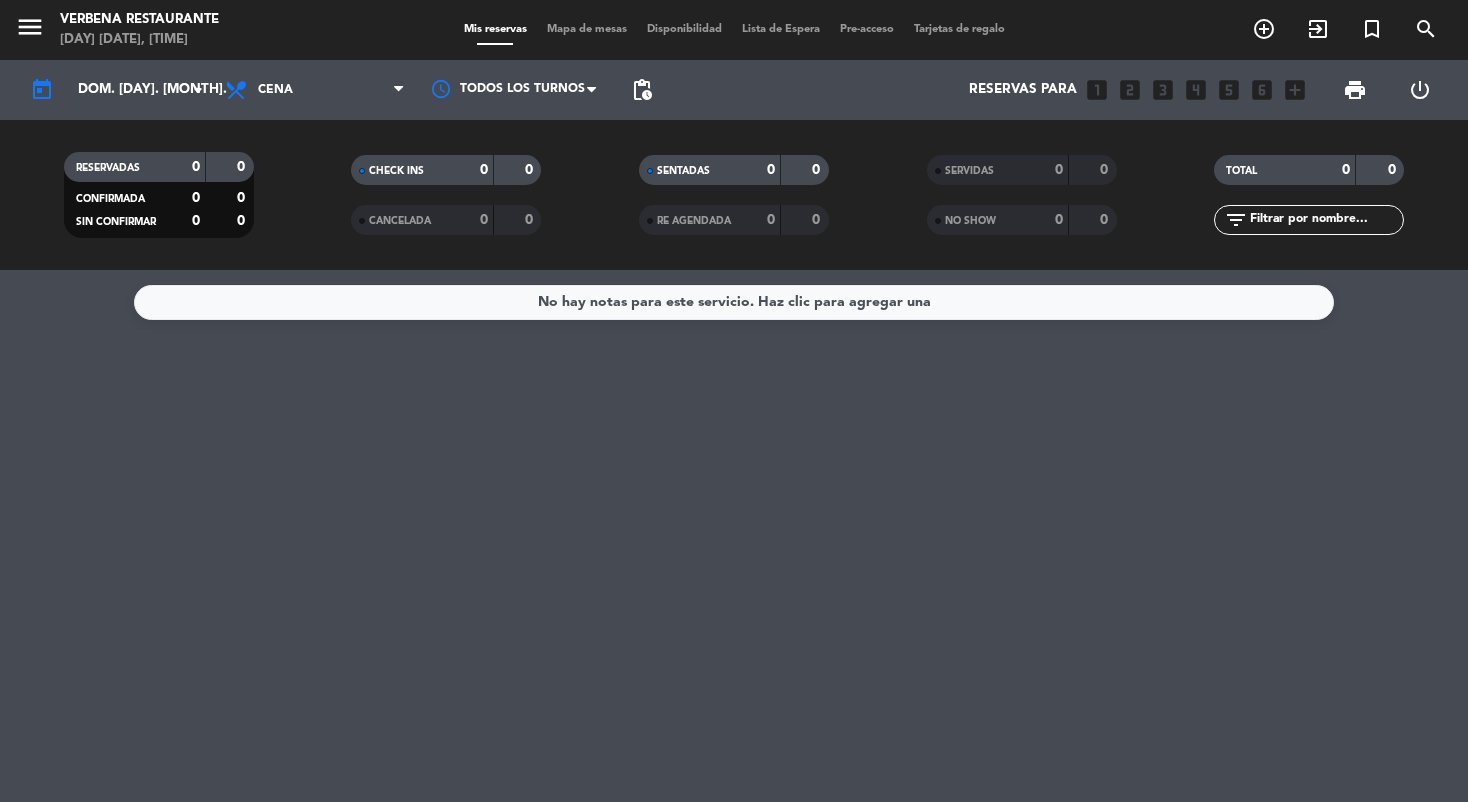 click on "No hay notas para este servicio. Haz clic para agregar una" 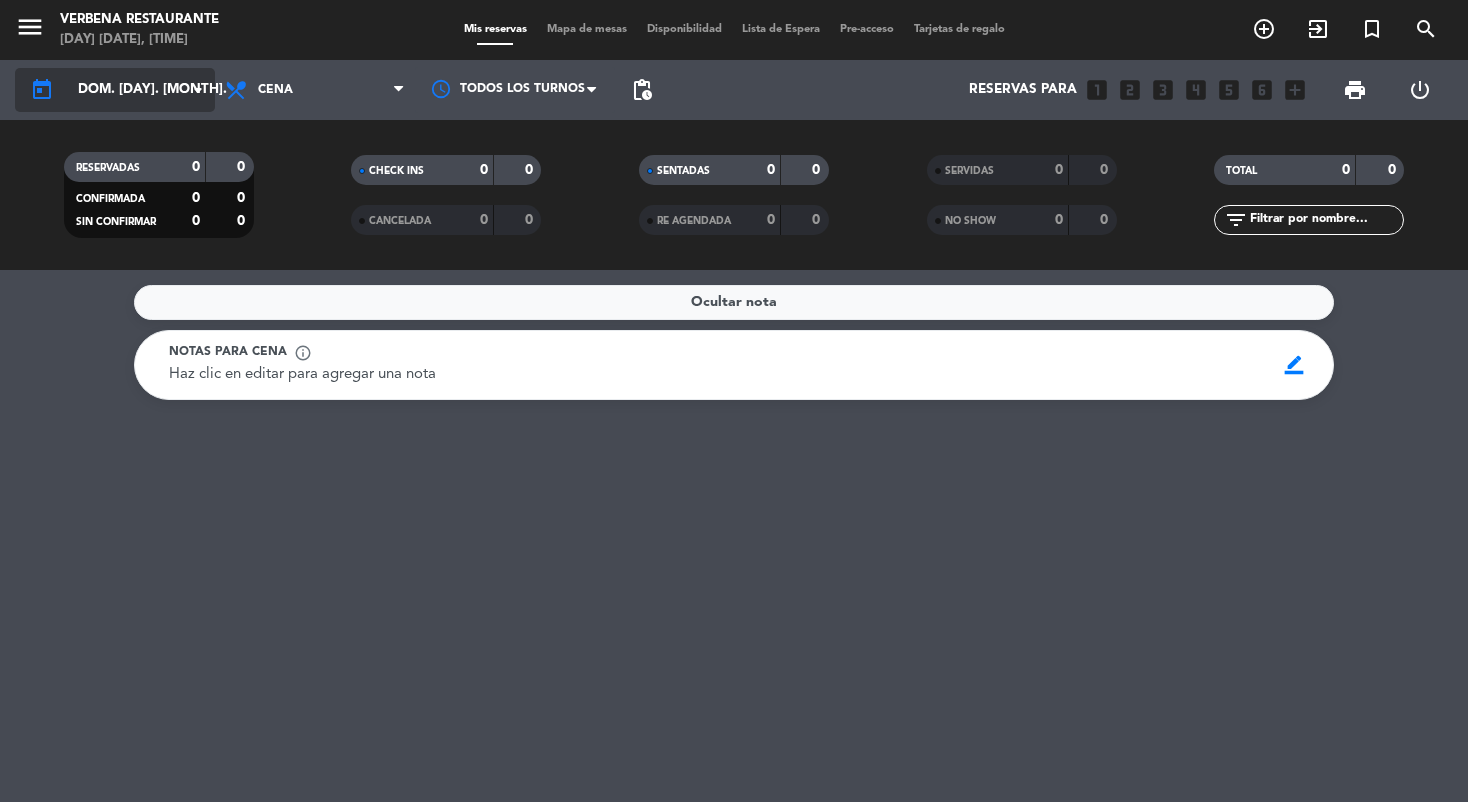 click on "dom. [DAY]. [MONTH]." 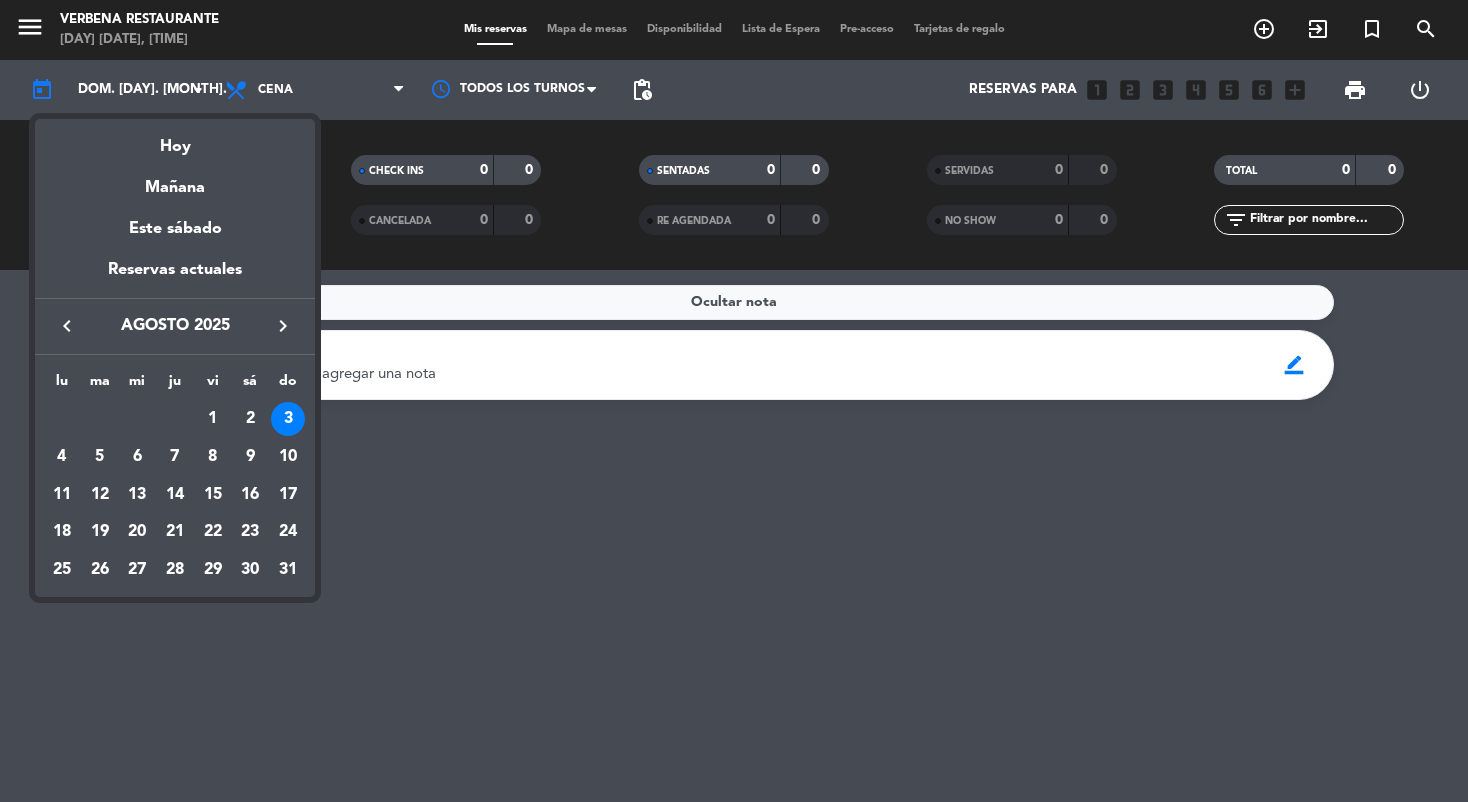 click at bounding box center [734, 401] 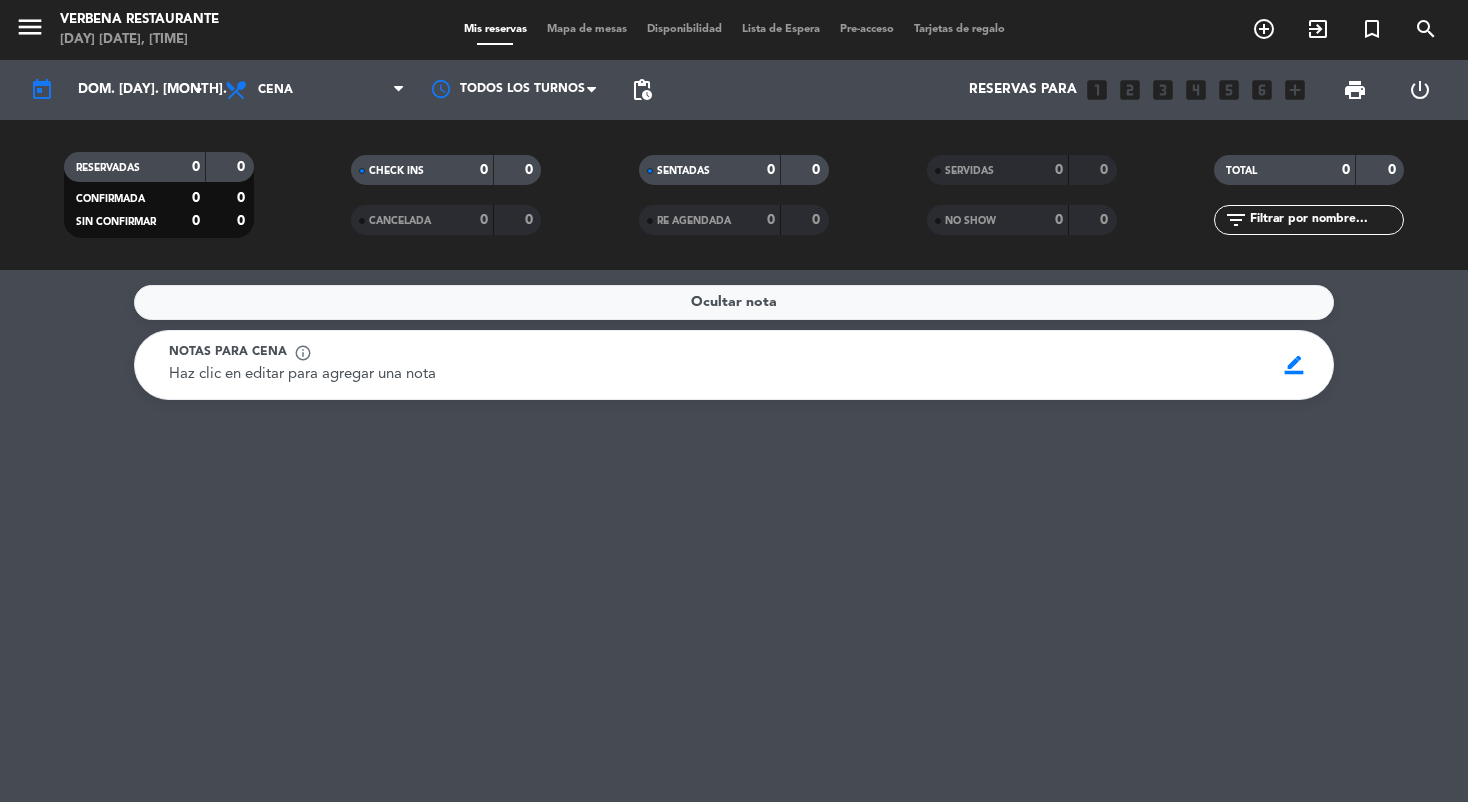 click on "Cena" at bounding box center [275, 90] 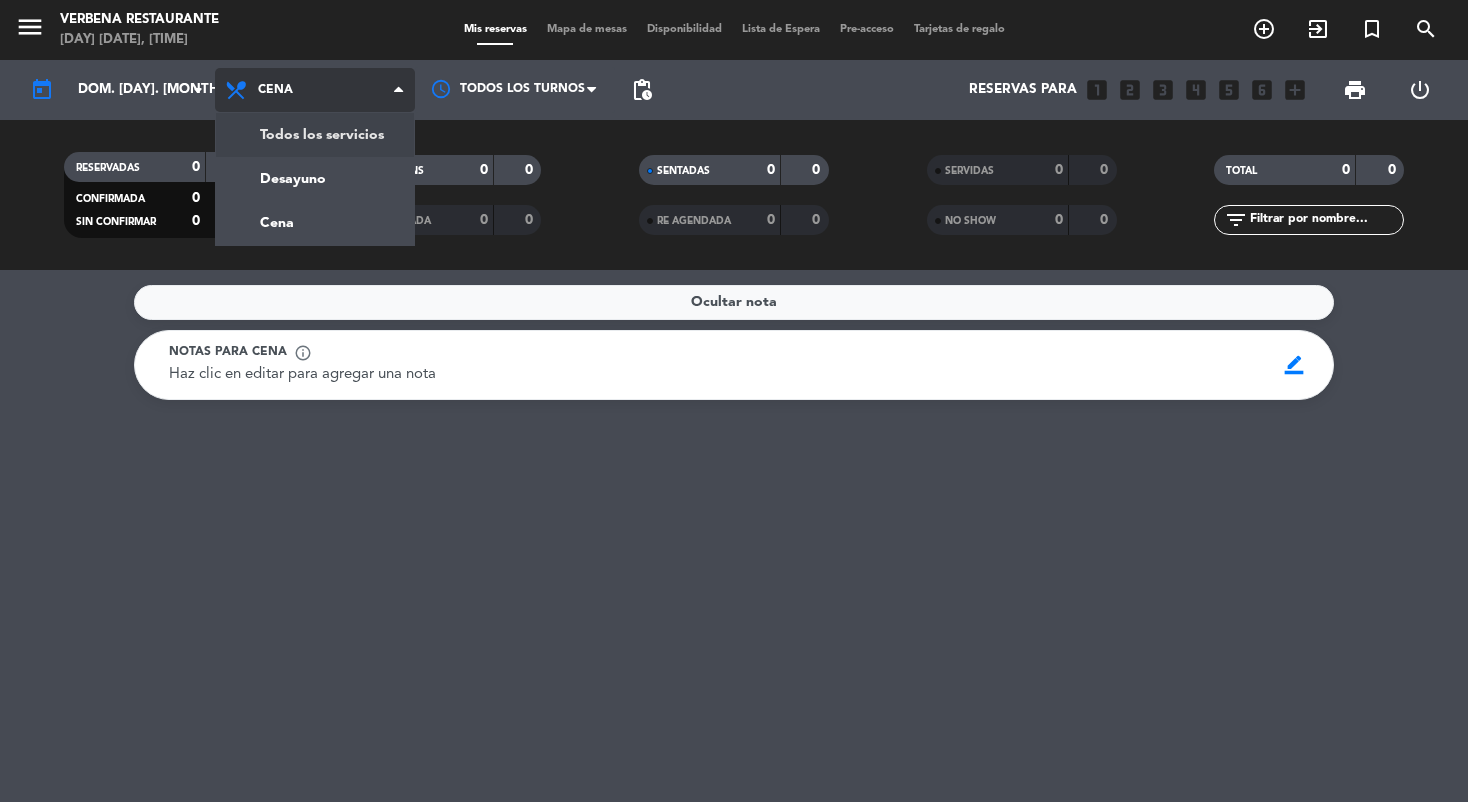 click on "menu  Verbena Restaurante   domingo [DAY]. [MONTH] - [TIME]   Mis reservas   Mapa de mesas   Disponibilidad   Lista de Espera   Pre-acceso   Tarjetas de regalo  add_circle_outline exit_to_app turned_in_not search today    dom. [DAY] [MONTH]  arrow_drop_down  Todos los servicios  Desayuno  Cena  Cena  Todos los servicios  Desayuno  Cena Todos los turnos pending_actions  Reservas para   looks_one   looks_two   looks_3   looks_4   looks_5   looks_6   add_box  print  power_settings_new   RESERVADAS   0   0   CONFIRMADA   0   0   SIN CONFIRMAR   0   0   CHECK INS   0   0   CANCELADA   0   0   SENTADAS   0   0   RE AGENDADA   0   0   SERVIDAS   0   0   NO SHOW   0   0   TOTAL   0   0  filter_list" 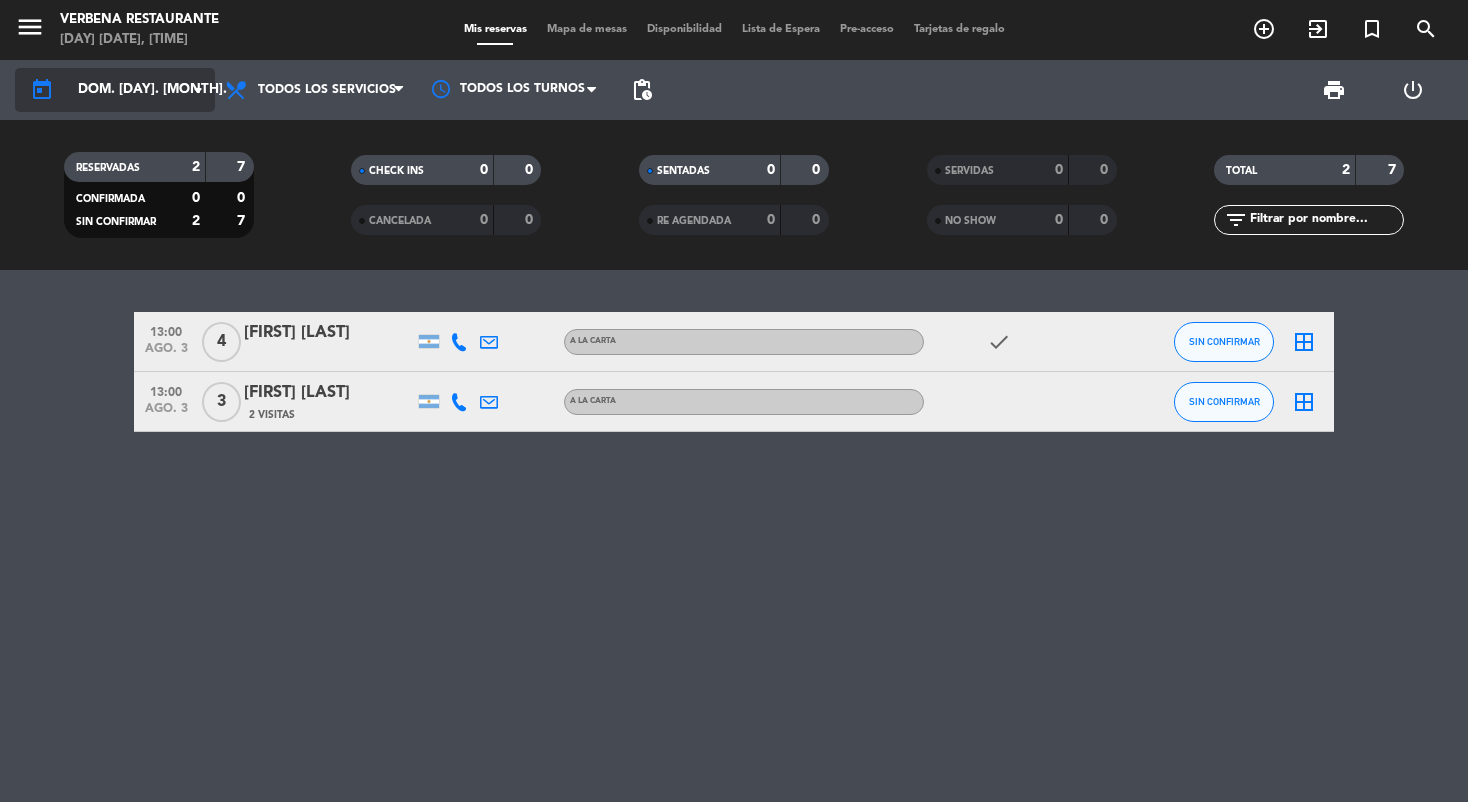 click on "dom. [DAY]. [MONTH]." 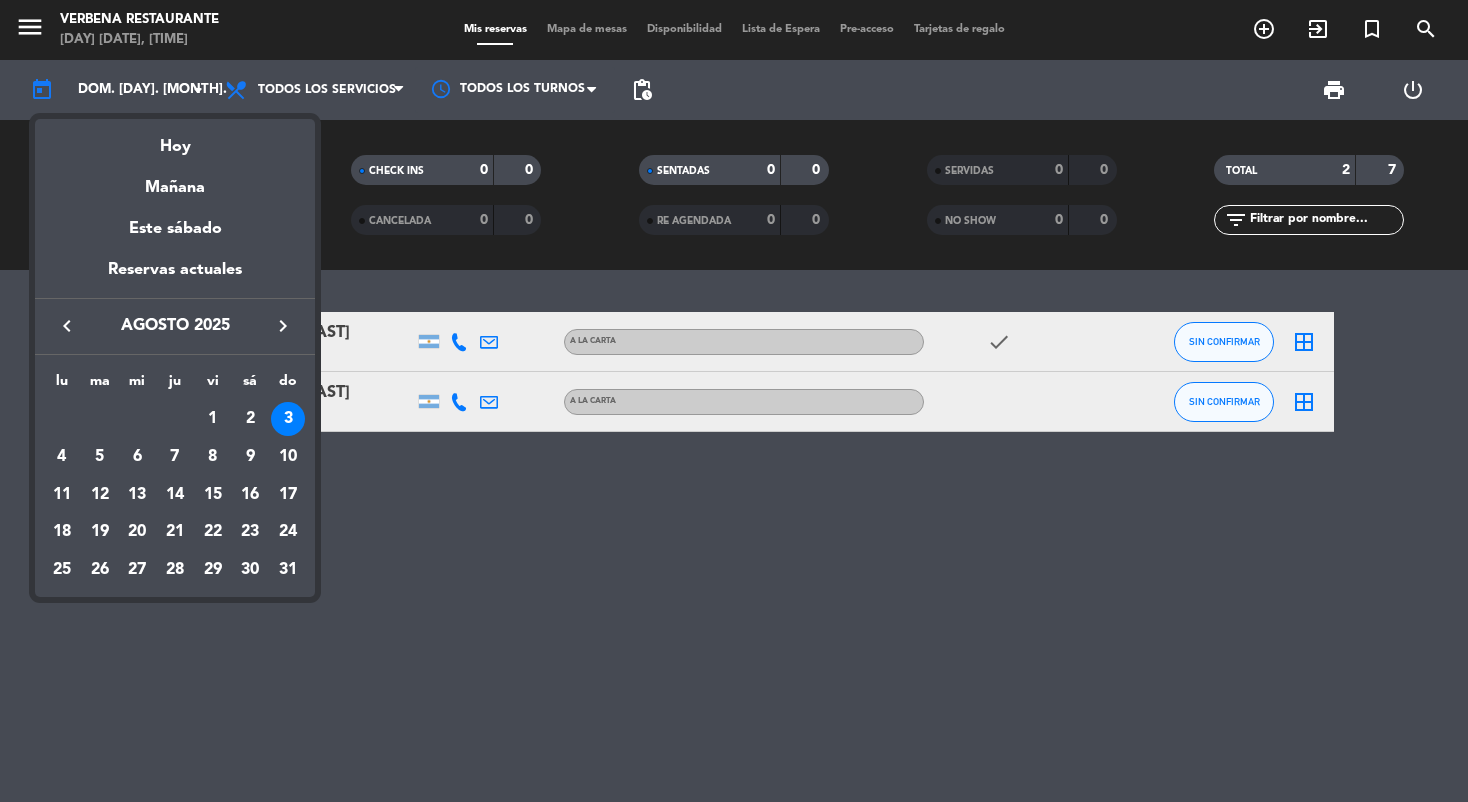 click at bounding box center [734, 401] 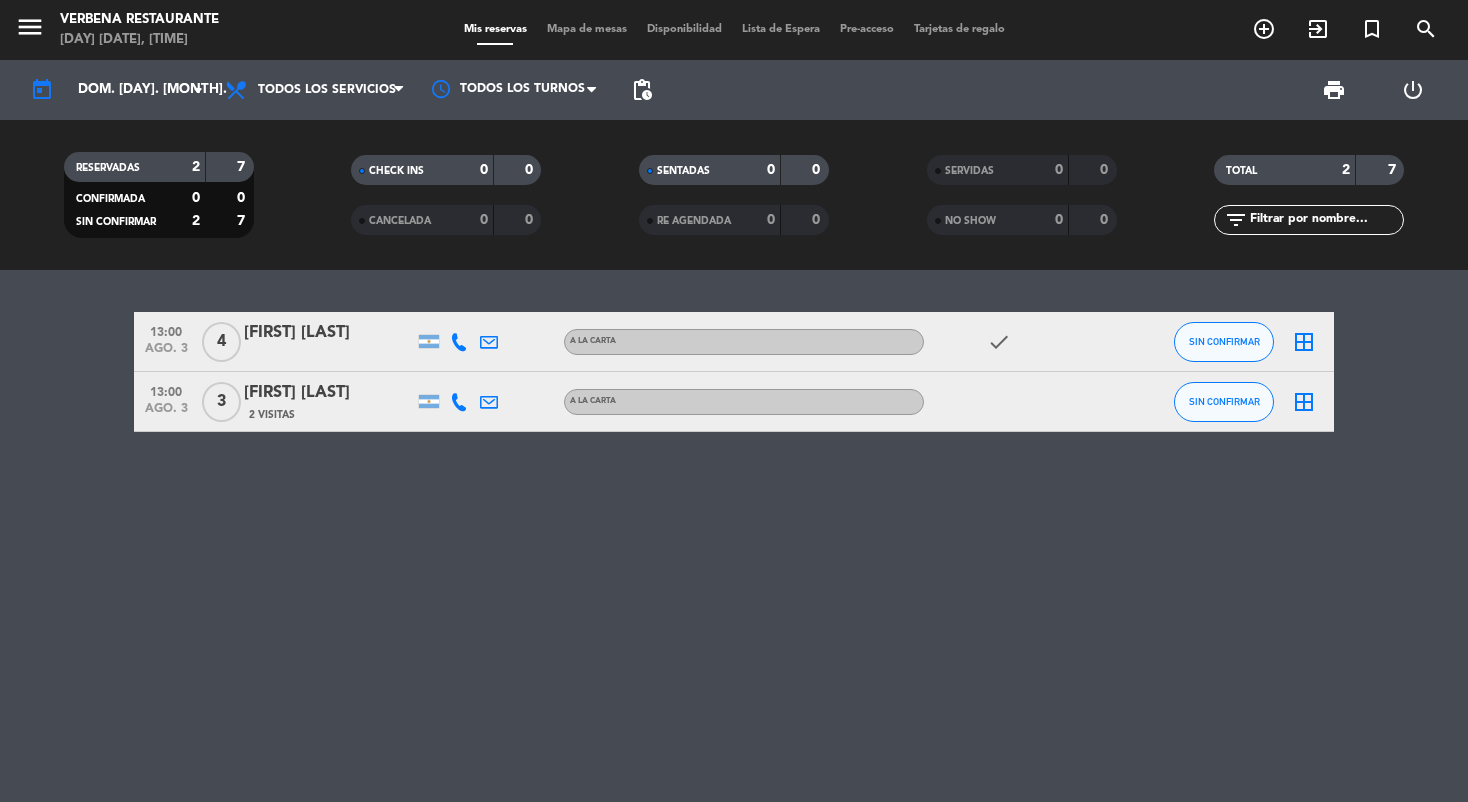 click on "Disponibilidad" at bounding box center [684, 29] 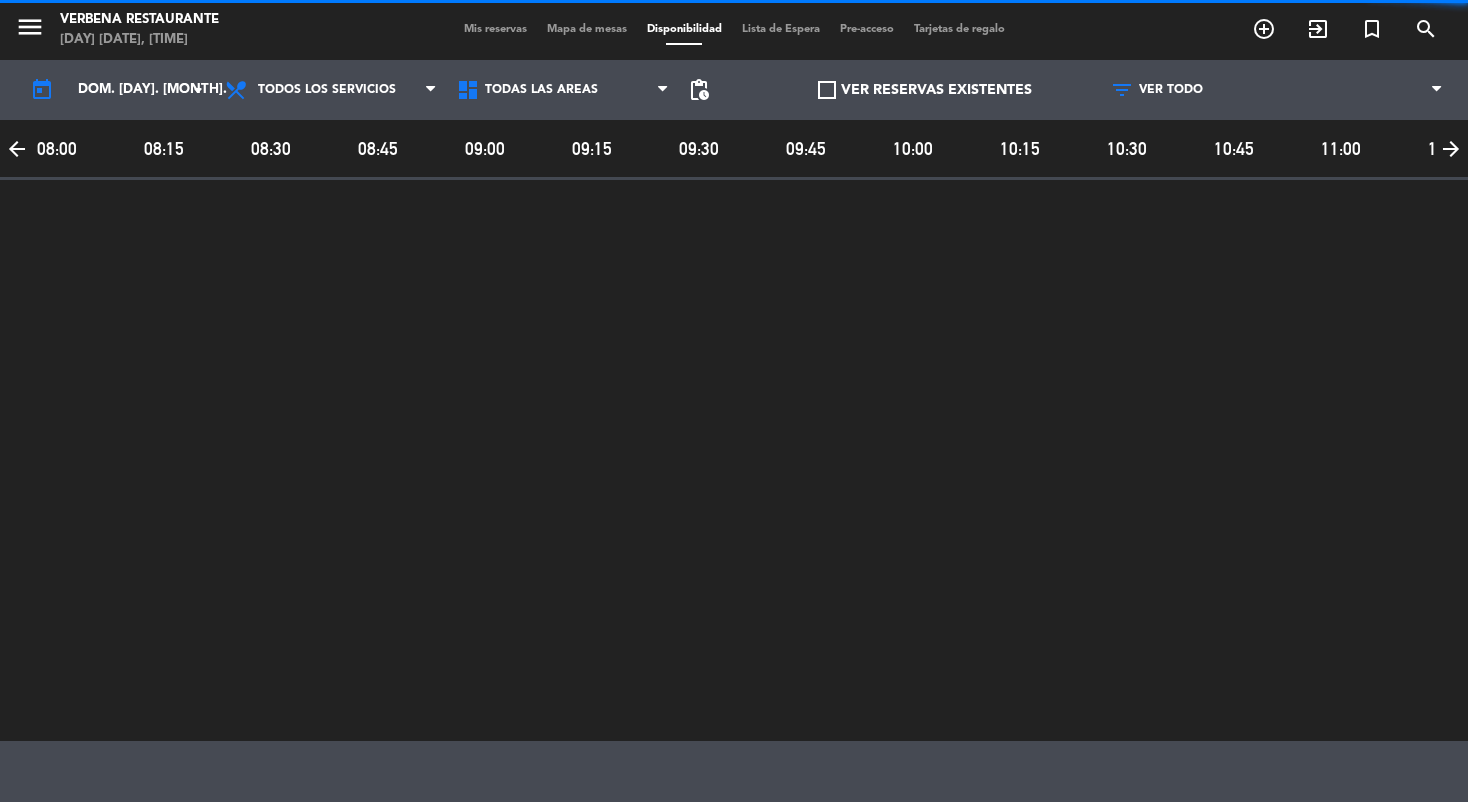 scroll, scrollTop: 0, scrollLeft: 1611, axis: horizontal 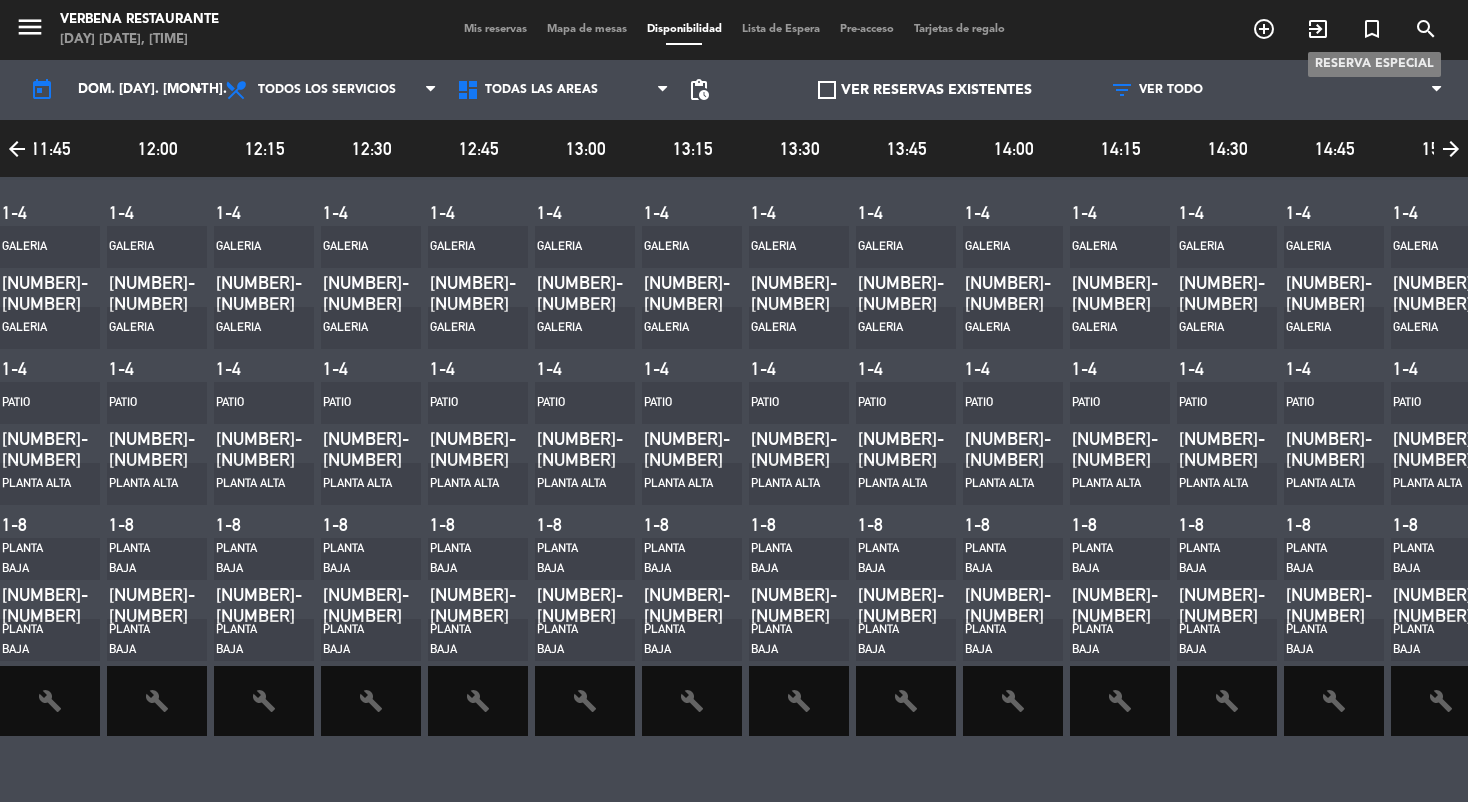 click on "turned_in_not" at bounding box center [1372, 29] 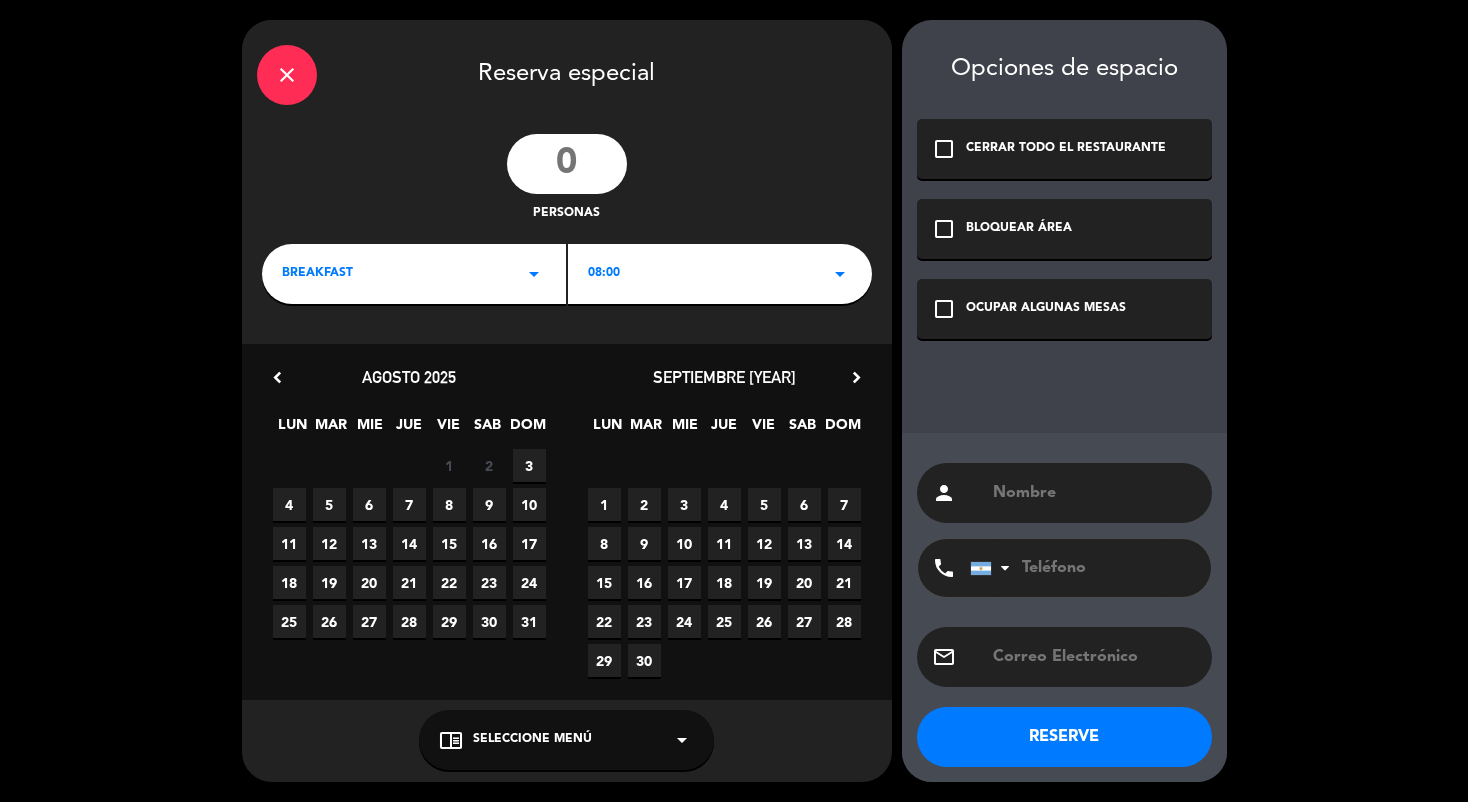 click on "close" 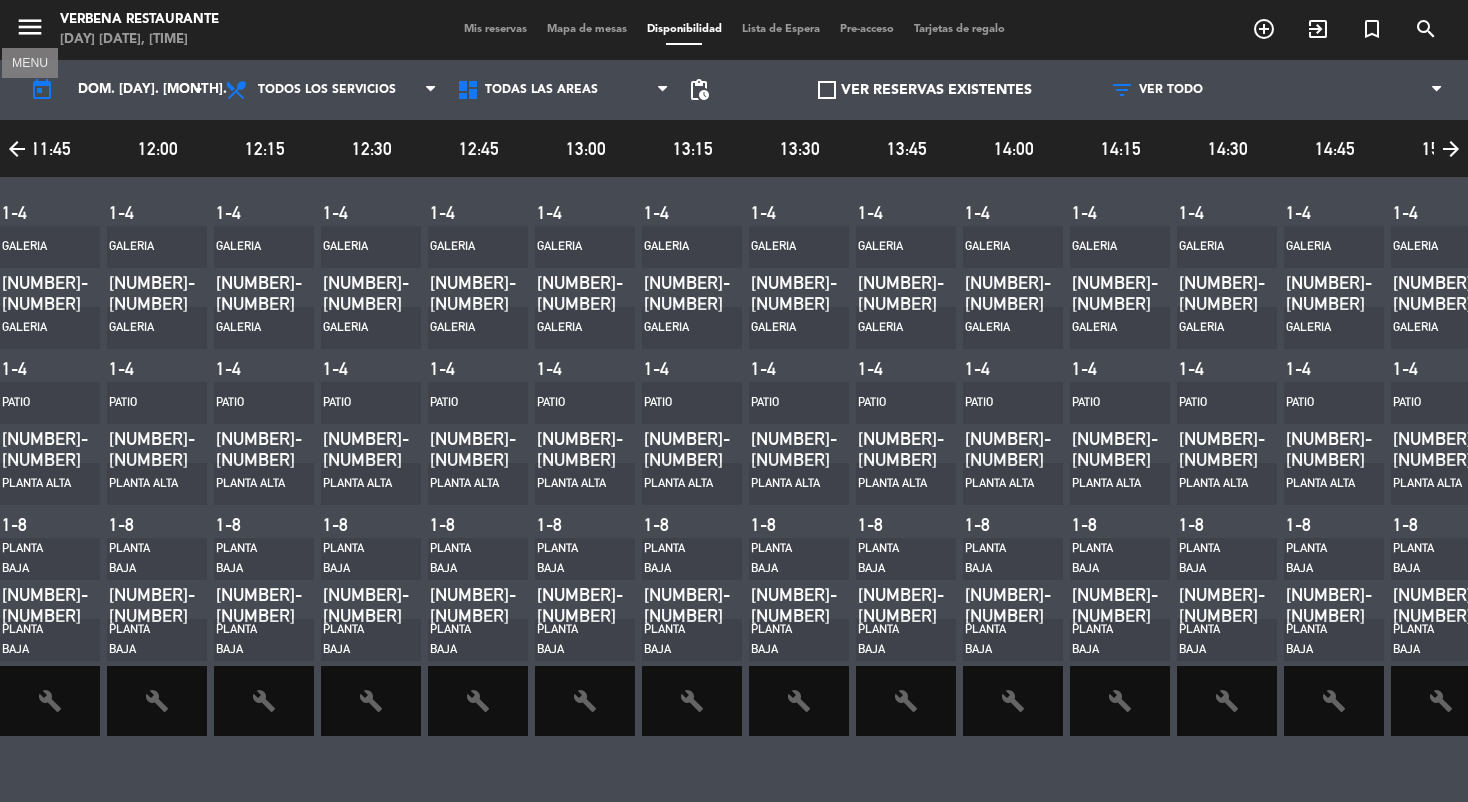 click on "menu" at bounding box center (30, 27) 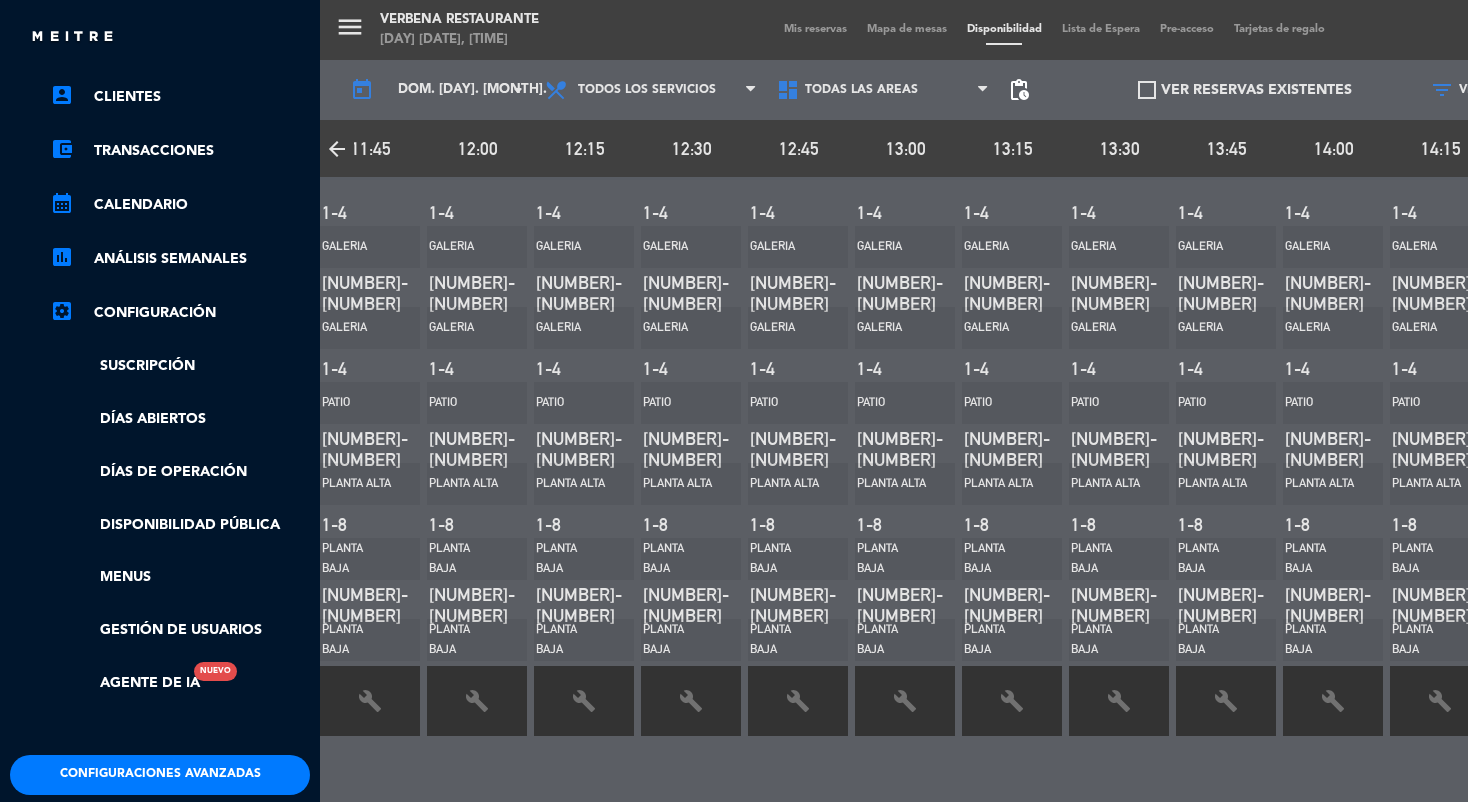 scroll, scrollTop: 143, scrollLeft: 0, axis: vertical 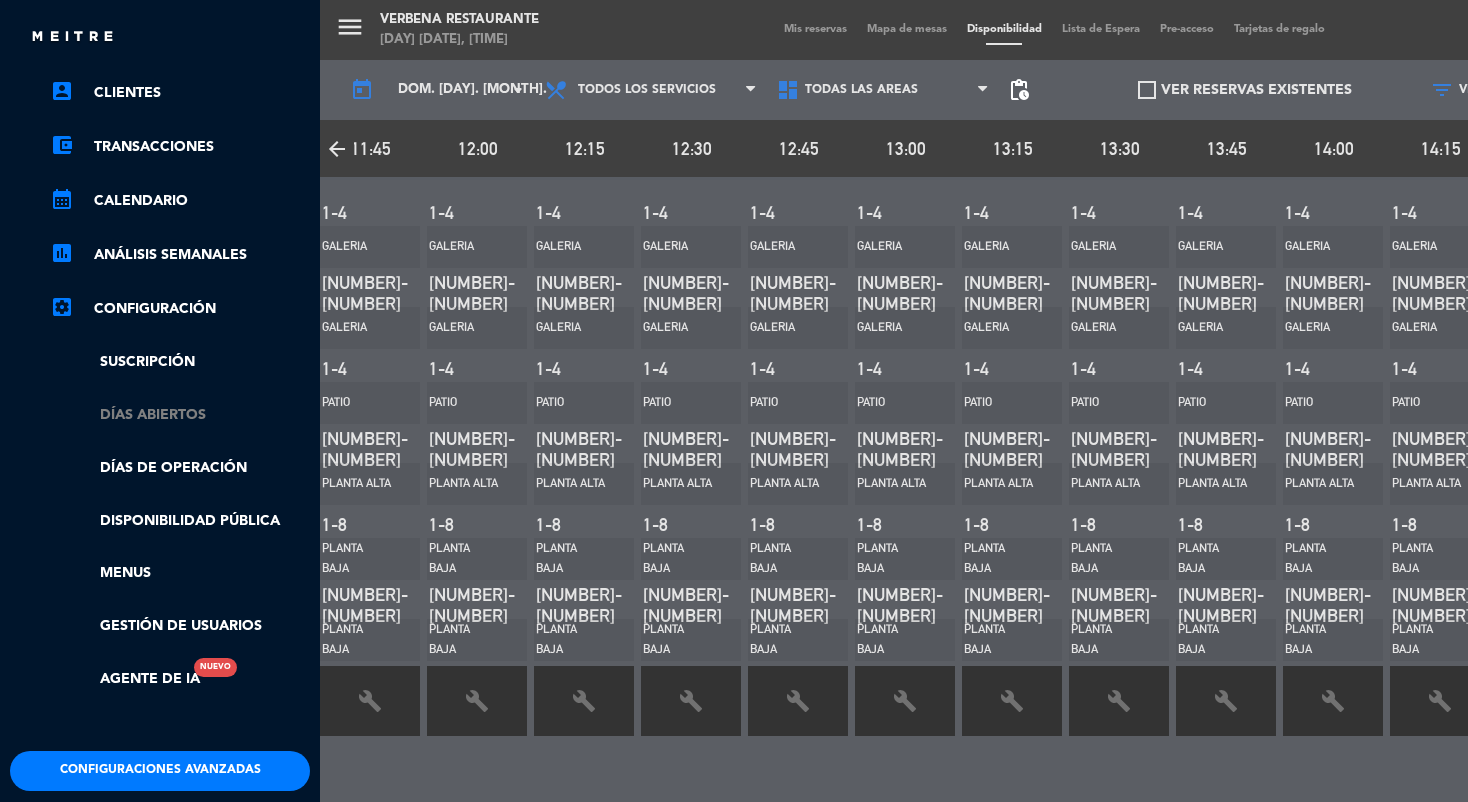 click on "Días abiertos" 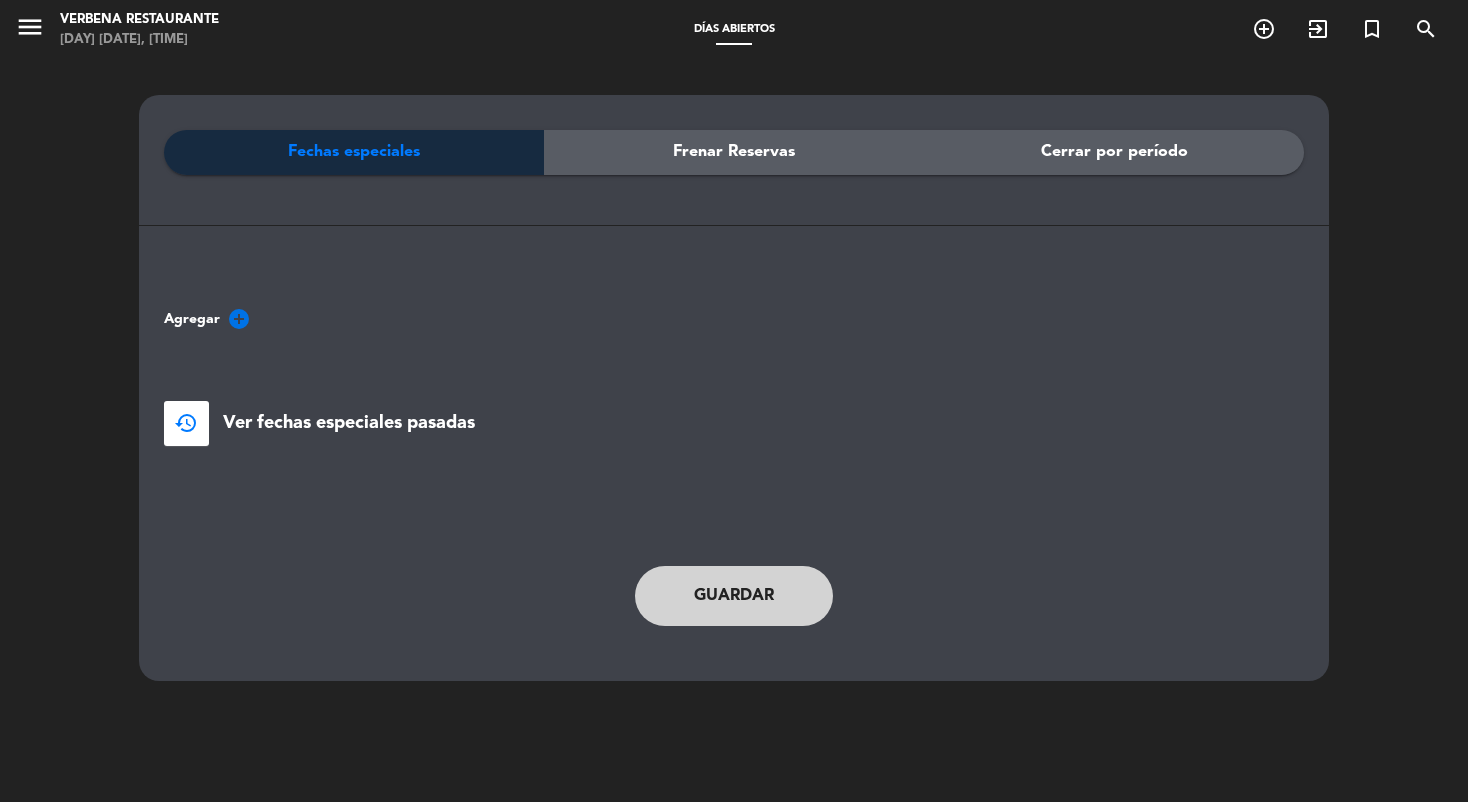 click on "Frenar Reservas" 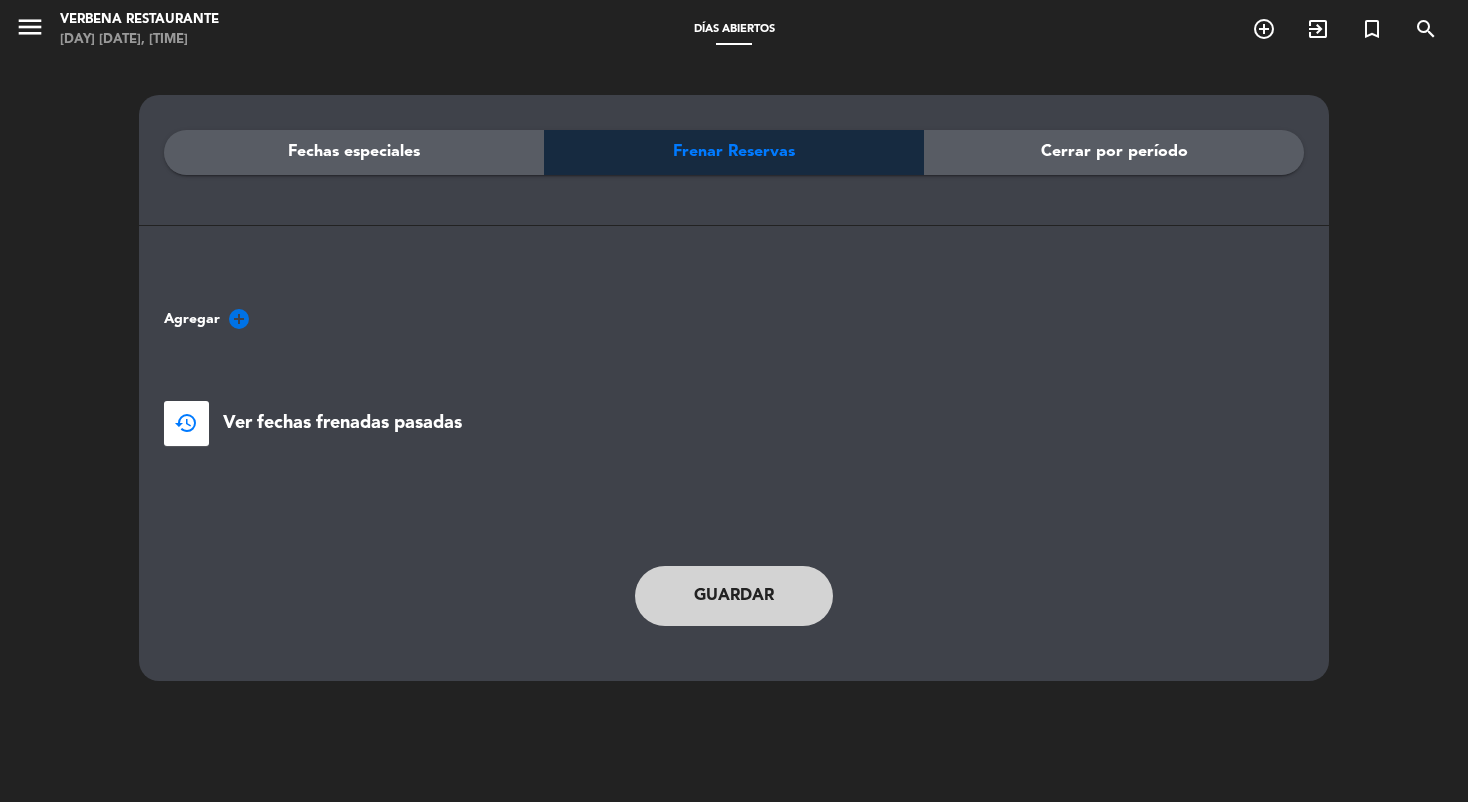 click on "add_circle" 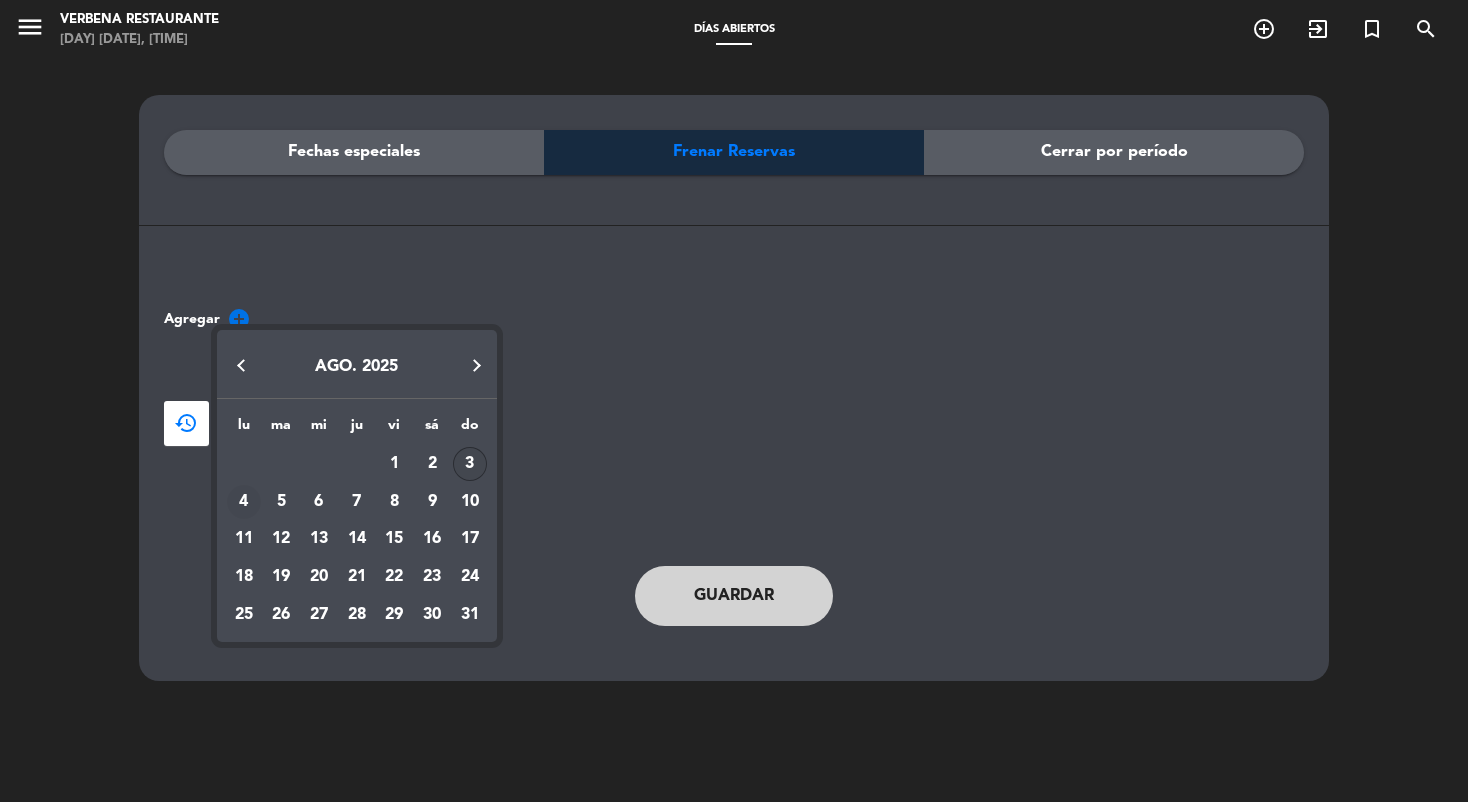 click on "4" at bounding box center [244, 502] 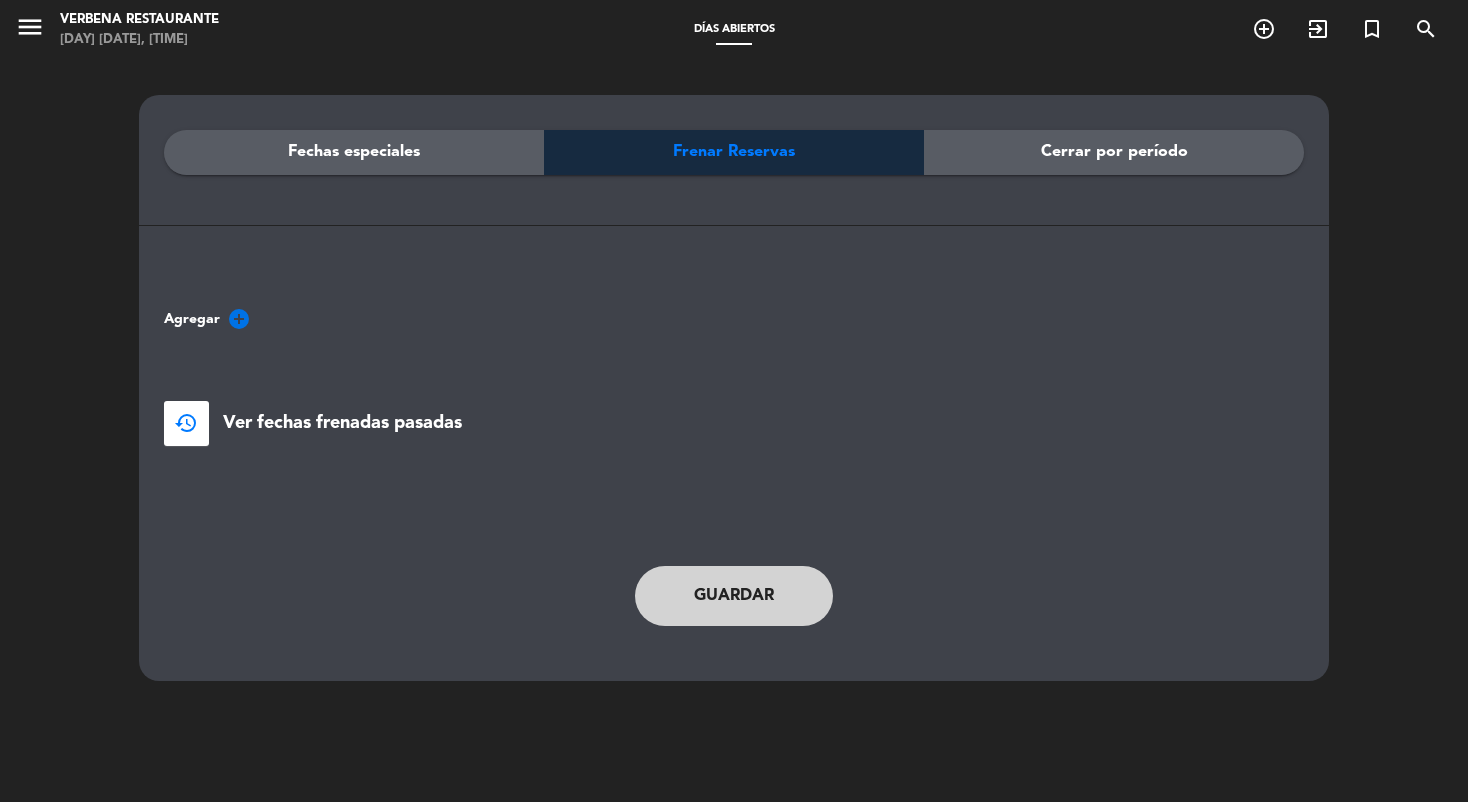 type 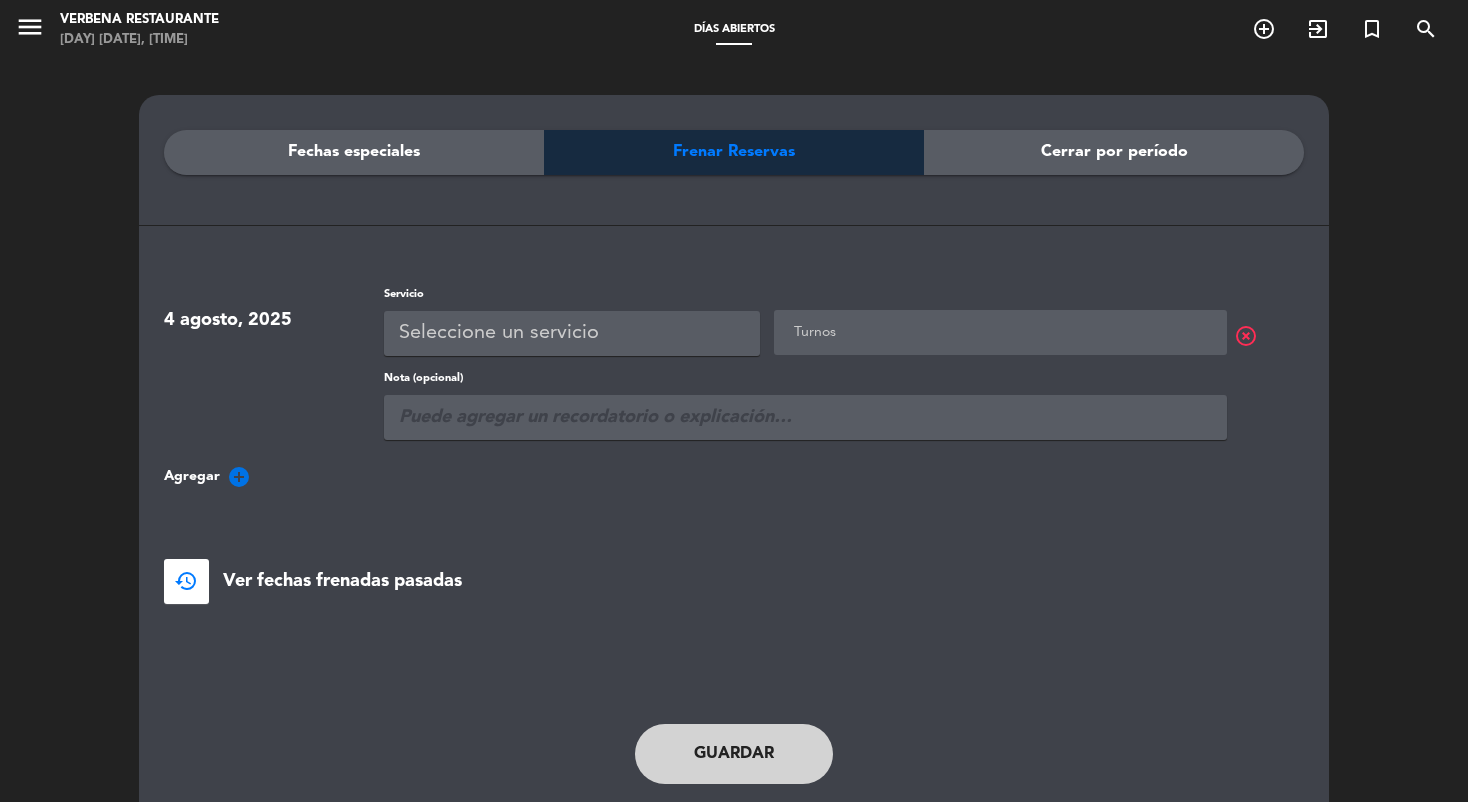 click on "Seleccione un servicio" 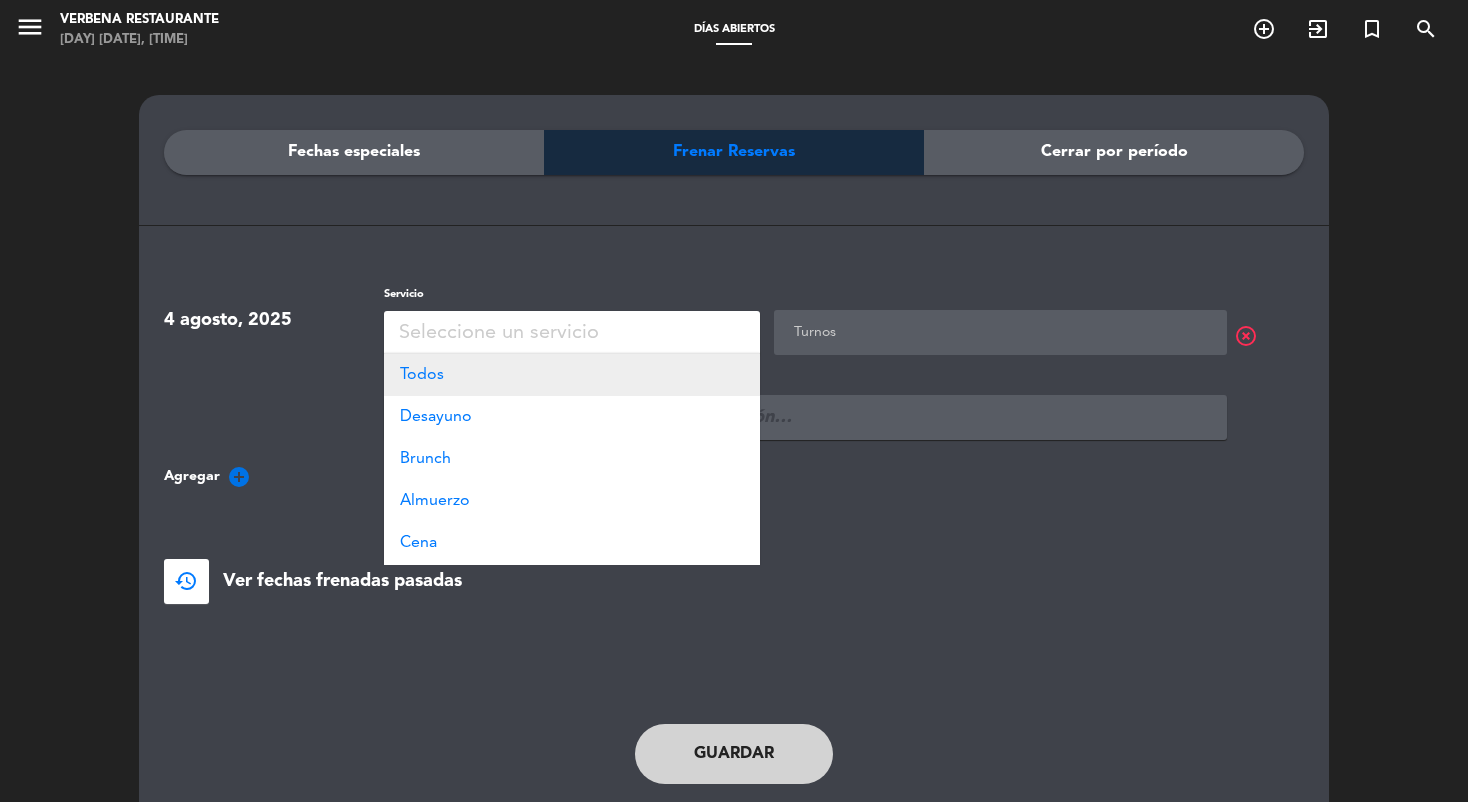 click on "Todos" at bounding box center [572, 375] 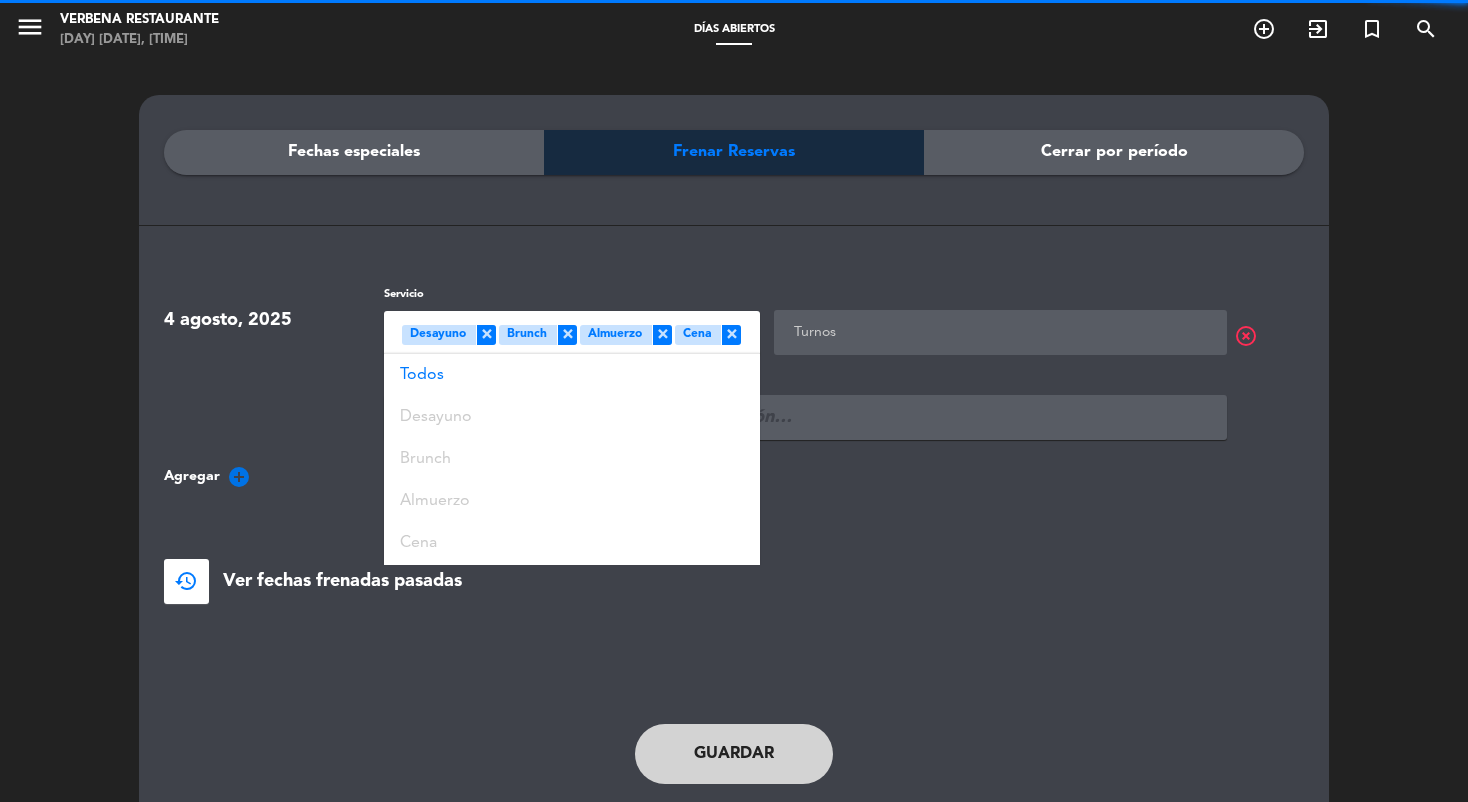 click on "Agregar  add_circle" 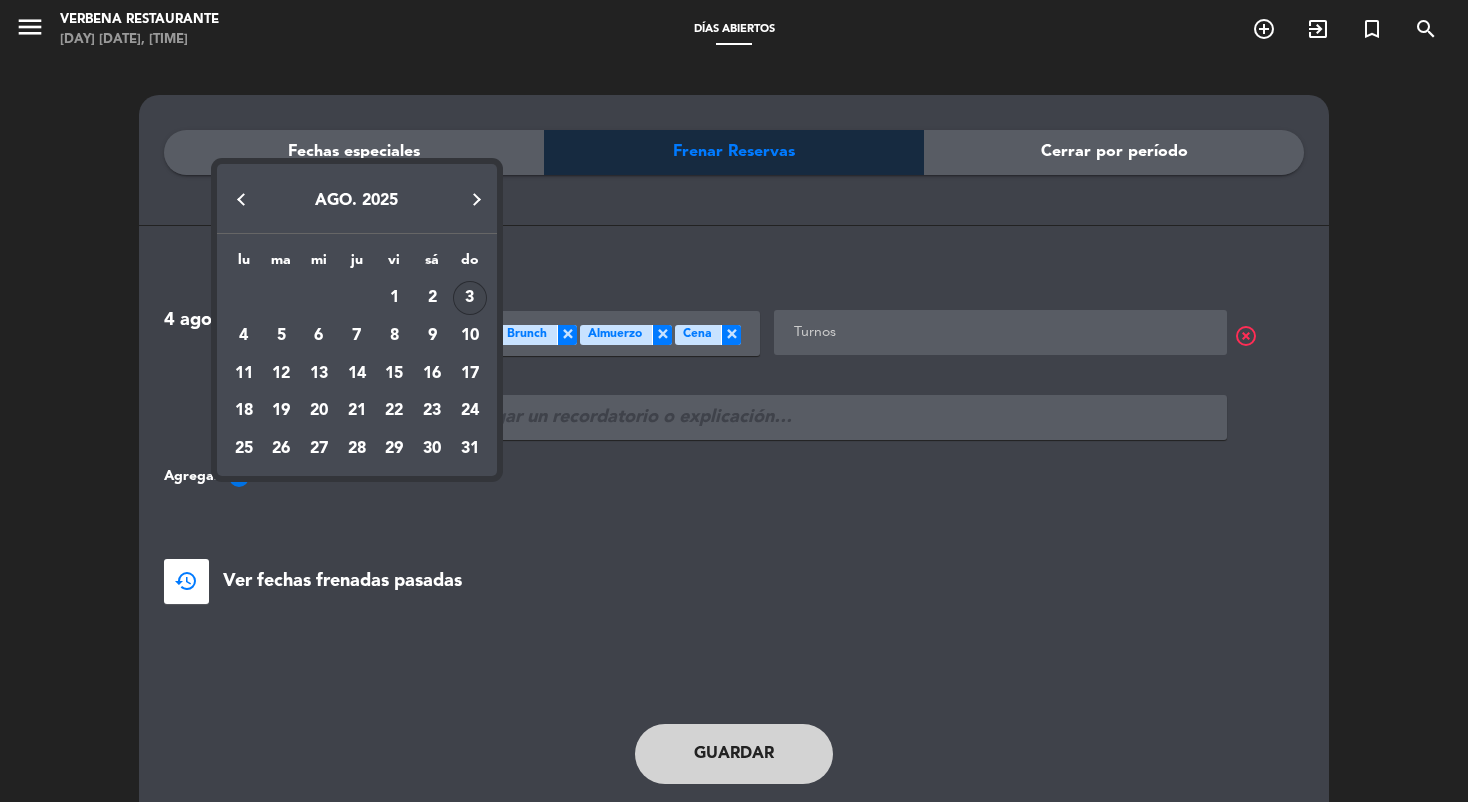 click at bounding box center [734, 401] 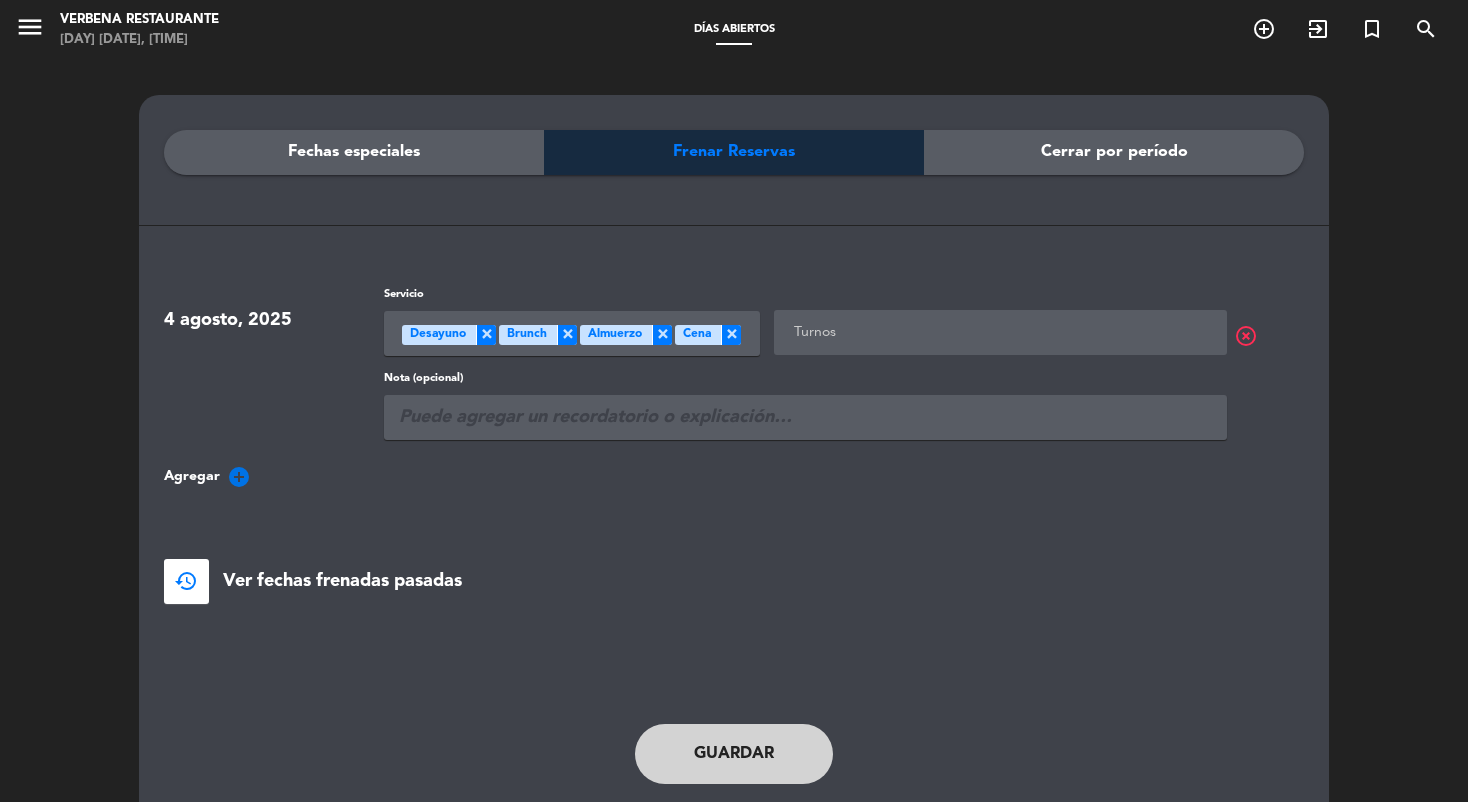 click 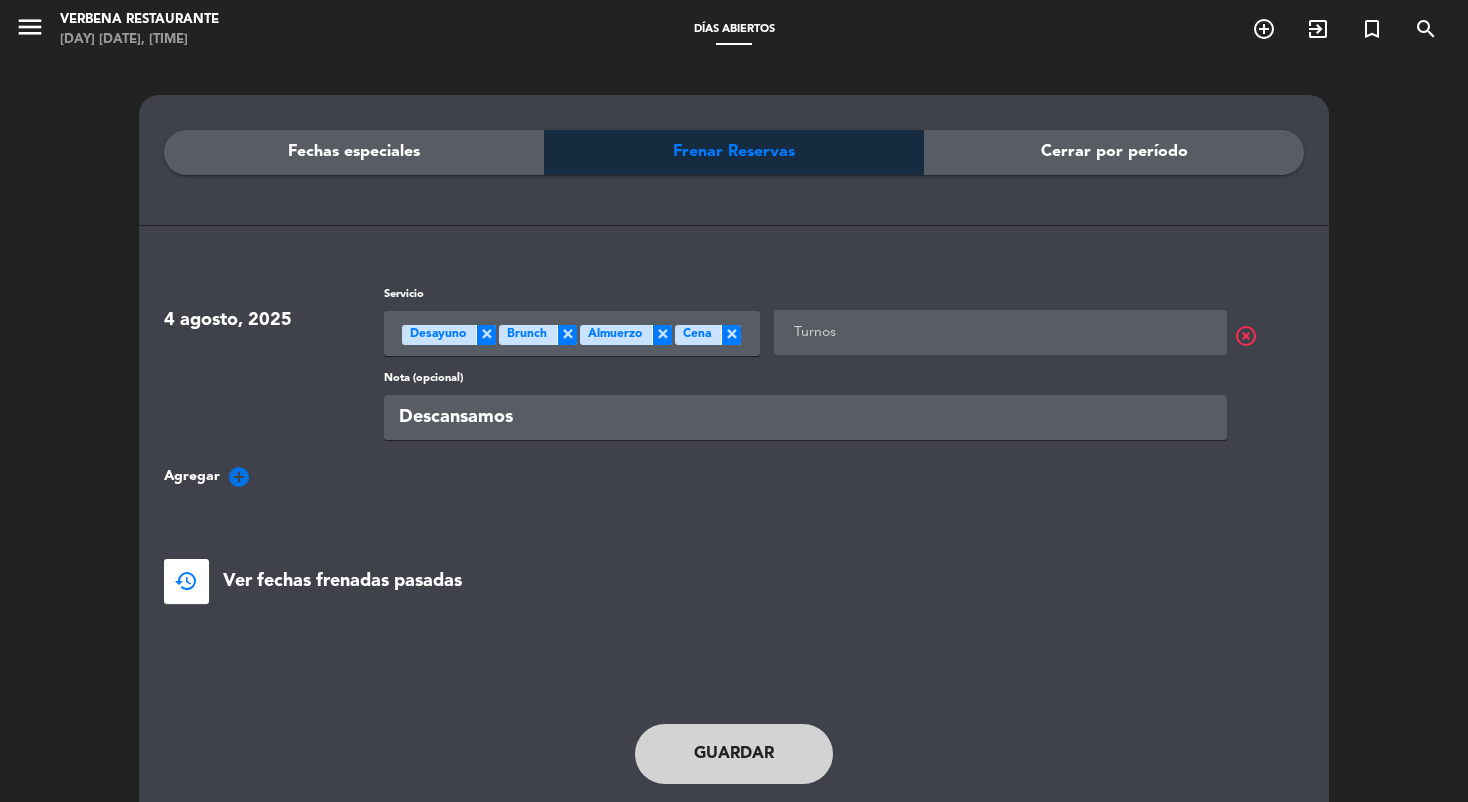 type on "Descansamos" 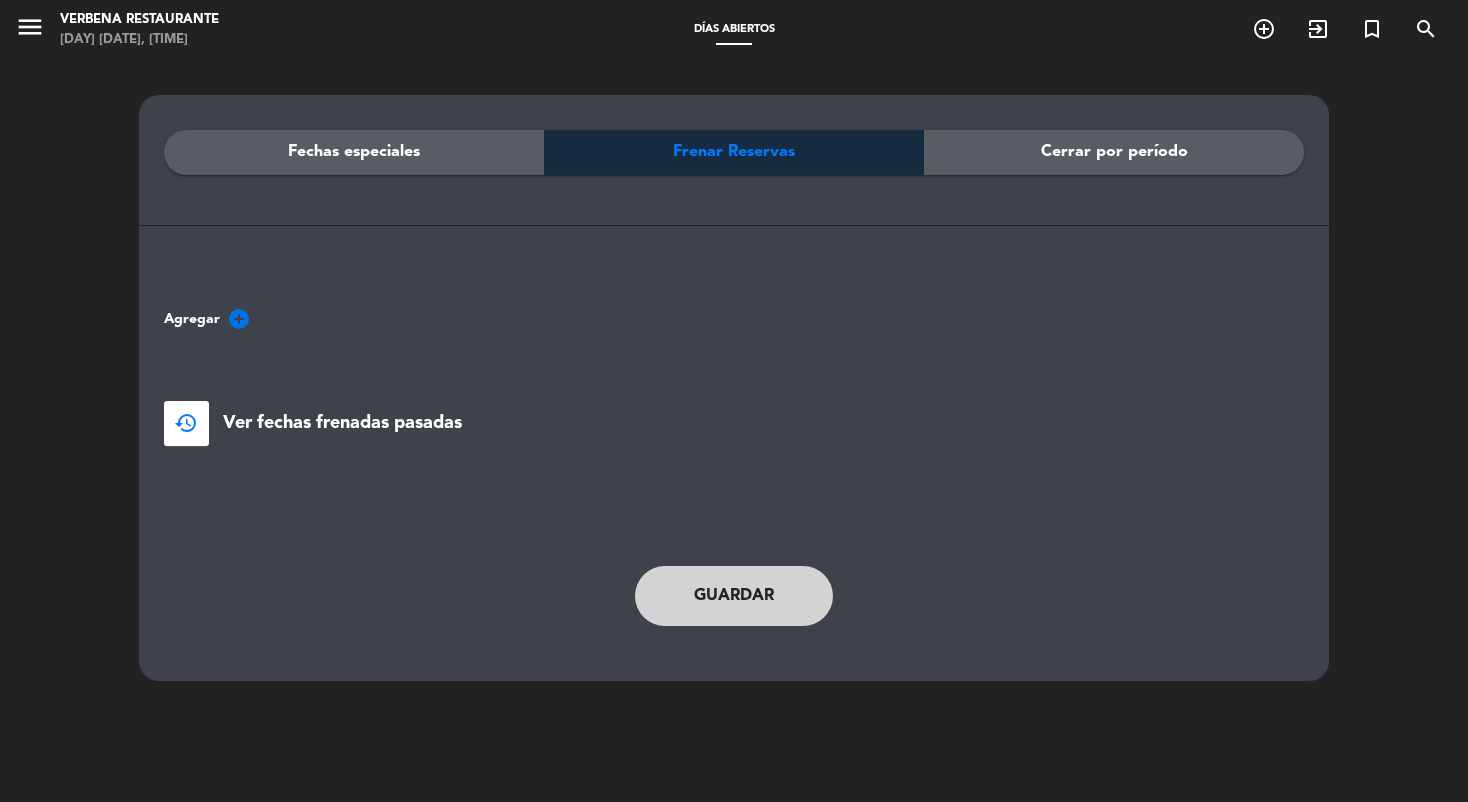 click on "Cerrar por período" 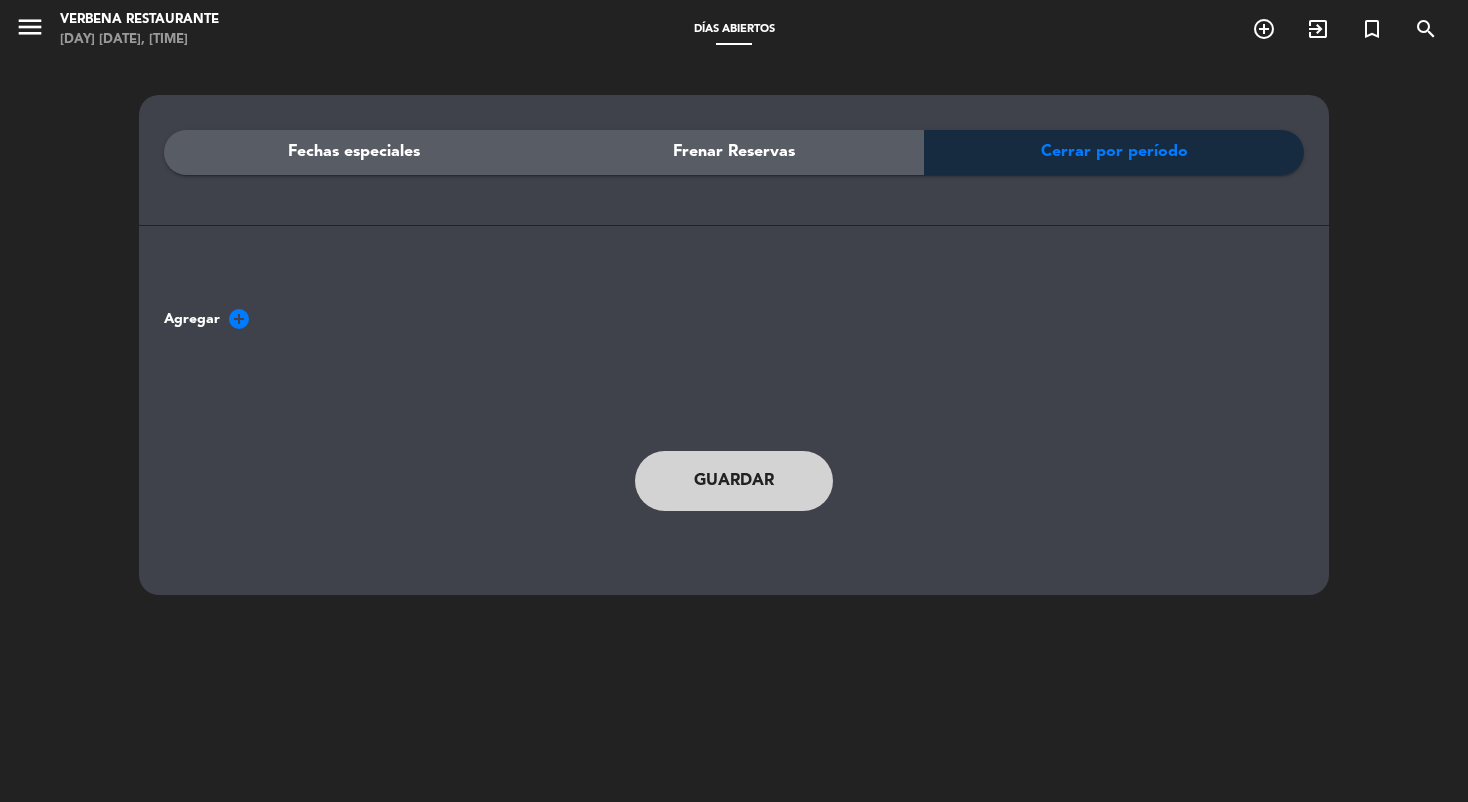 click on "Frenar Reservas" 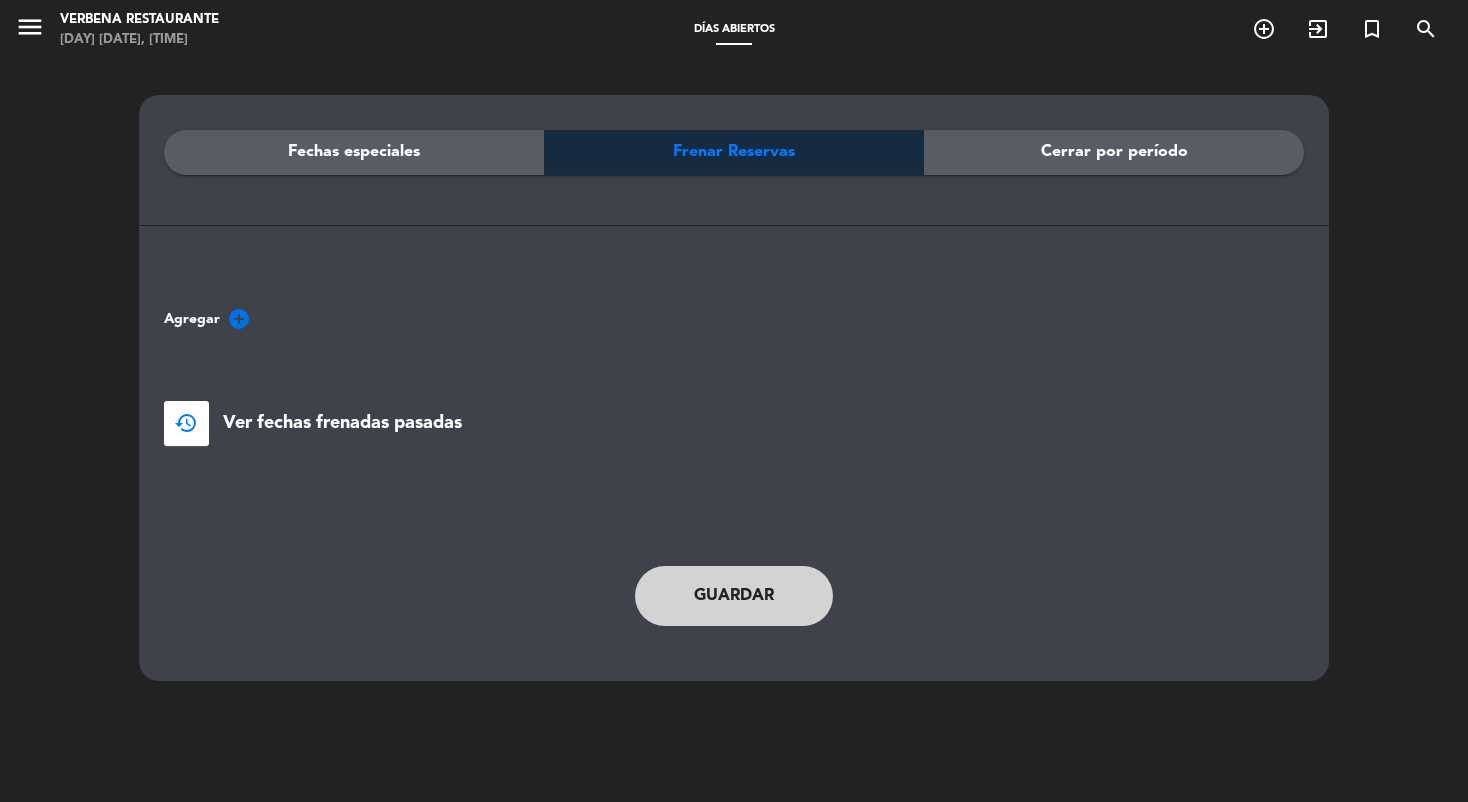 click on "Guardar" 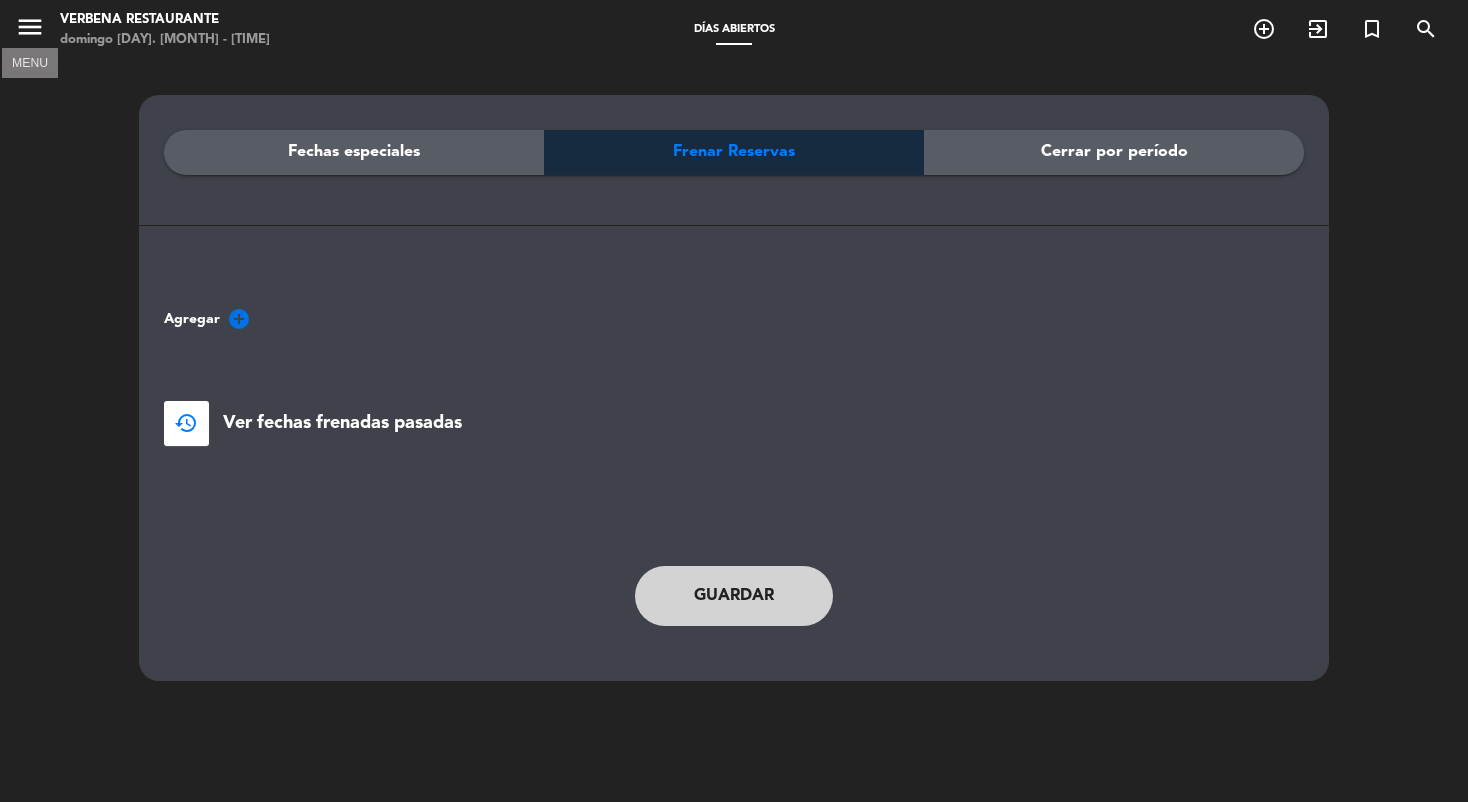 click on "menu" at bounding box center (30, 30) 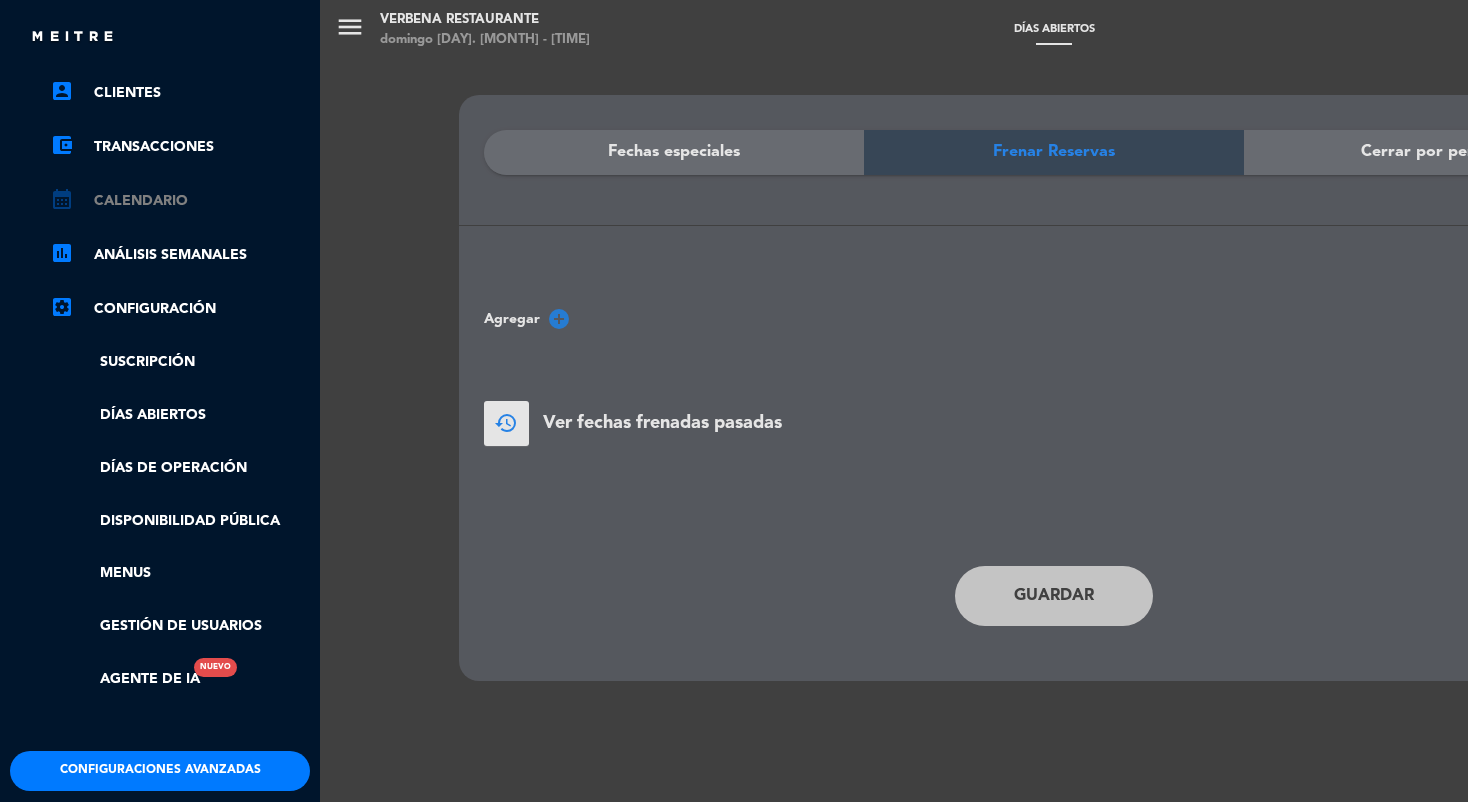 click on "calendar_month   Calendario" 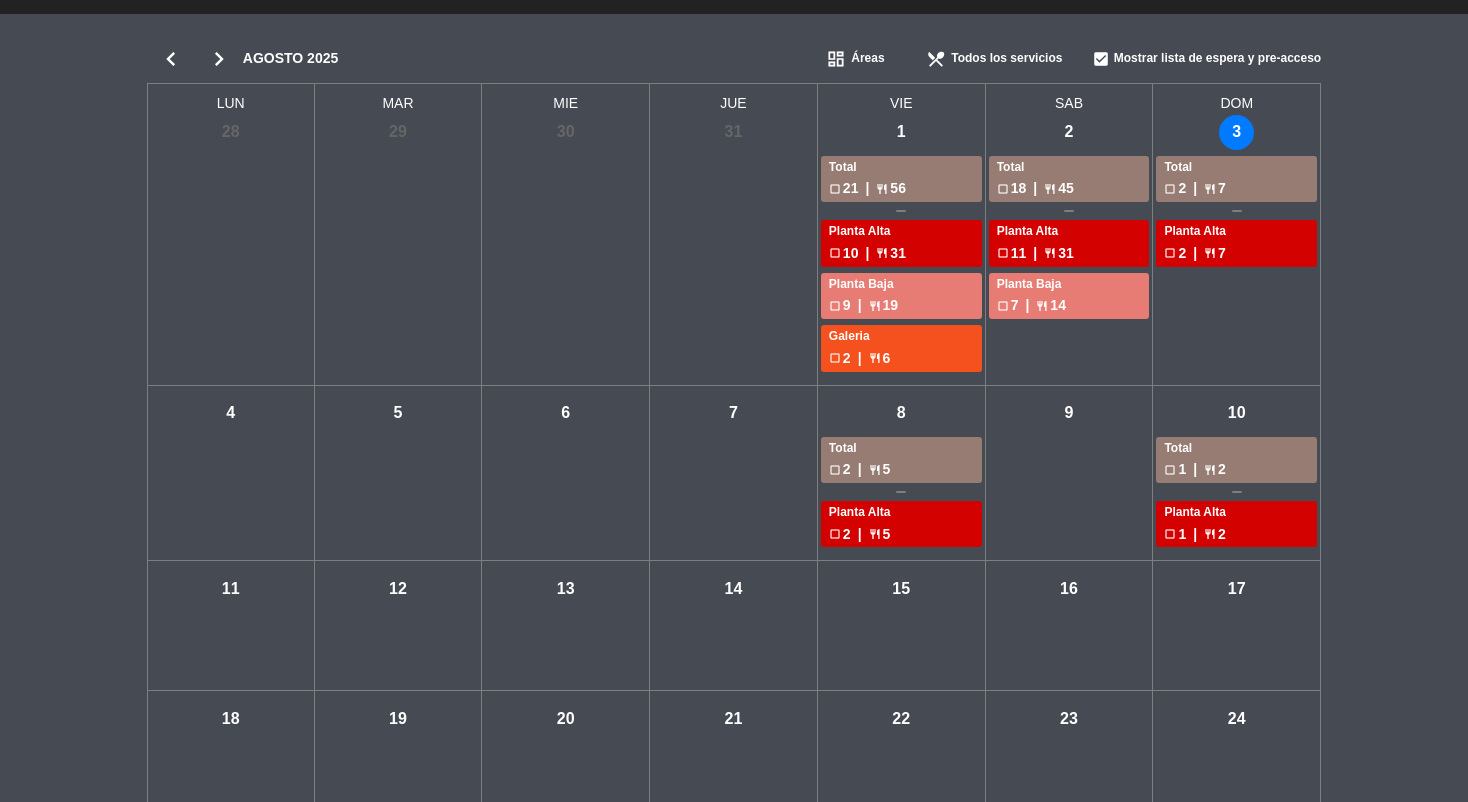 scroll, scrollTop: 0, scrollLeft: 0, axis: both 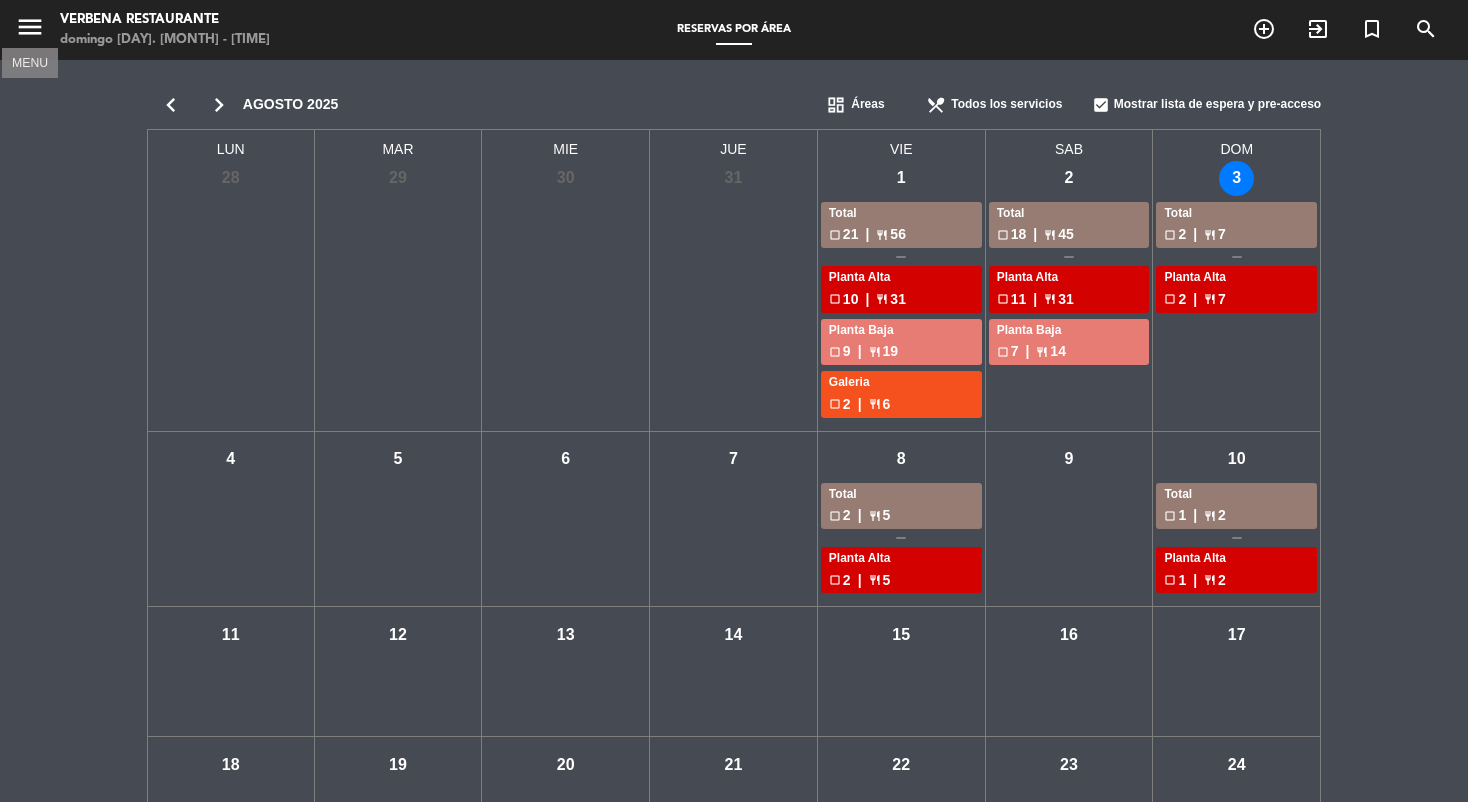 click on "menu" at bounding box center (30, 27) 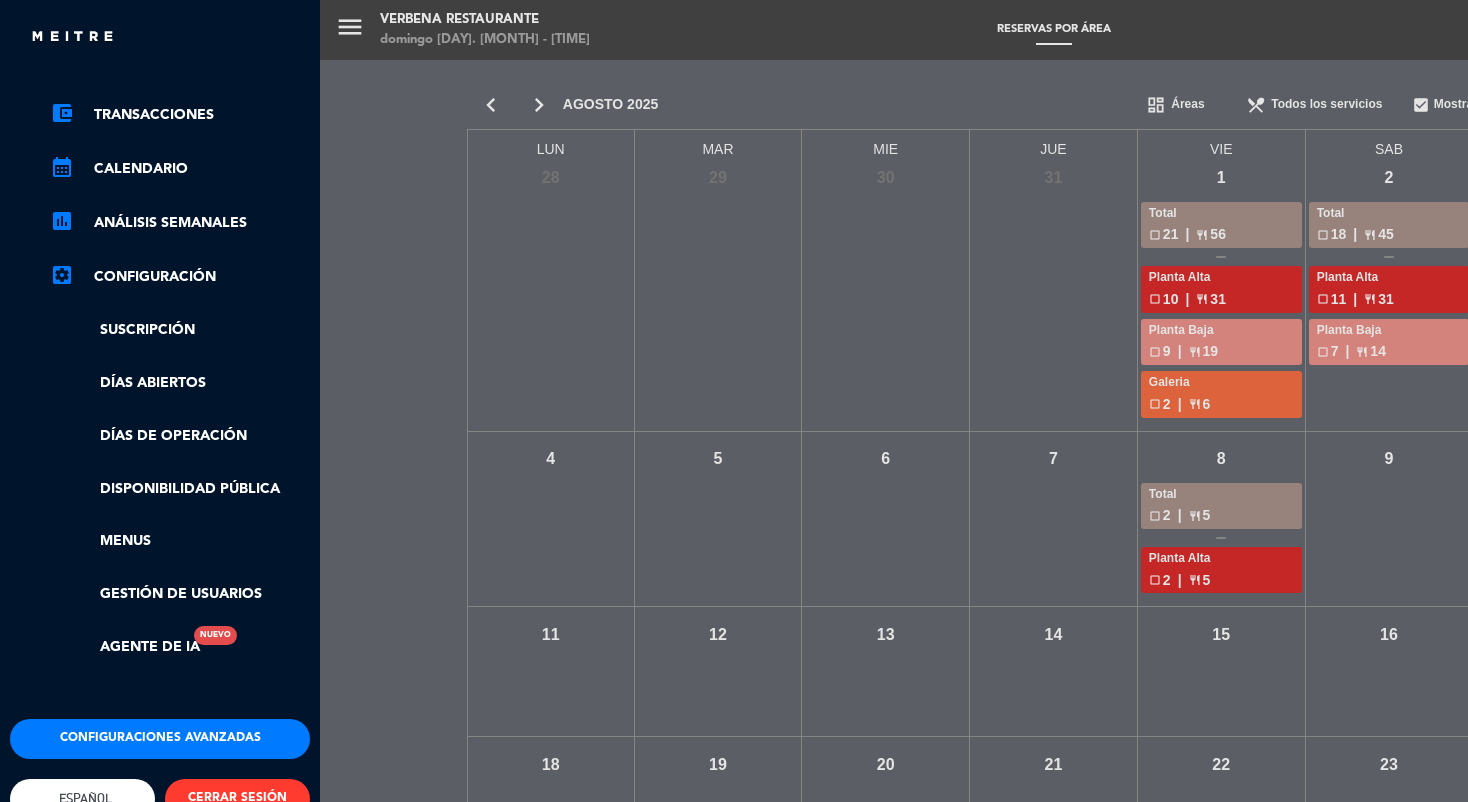 scroll, scrollTop: 228, scrollLeft: 0, axis: vertical 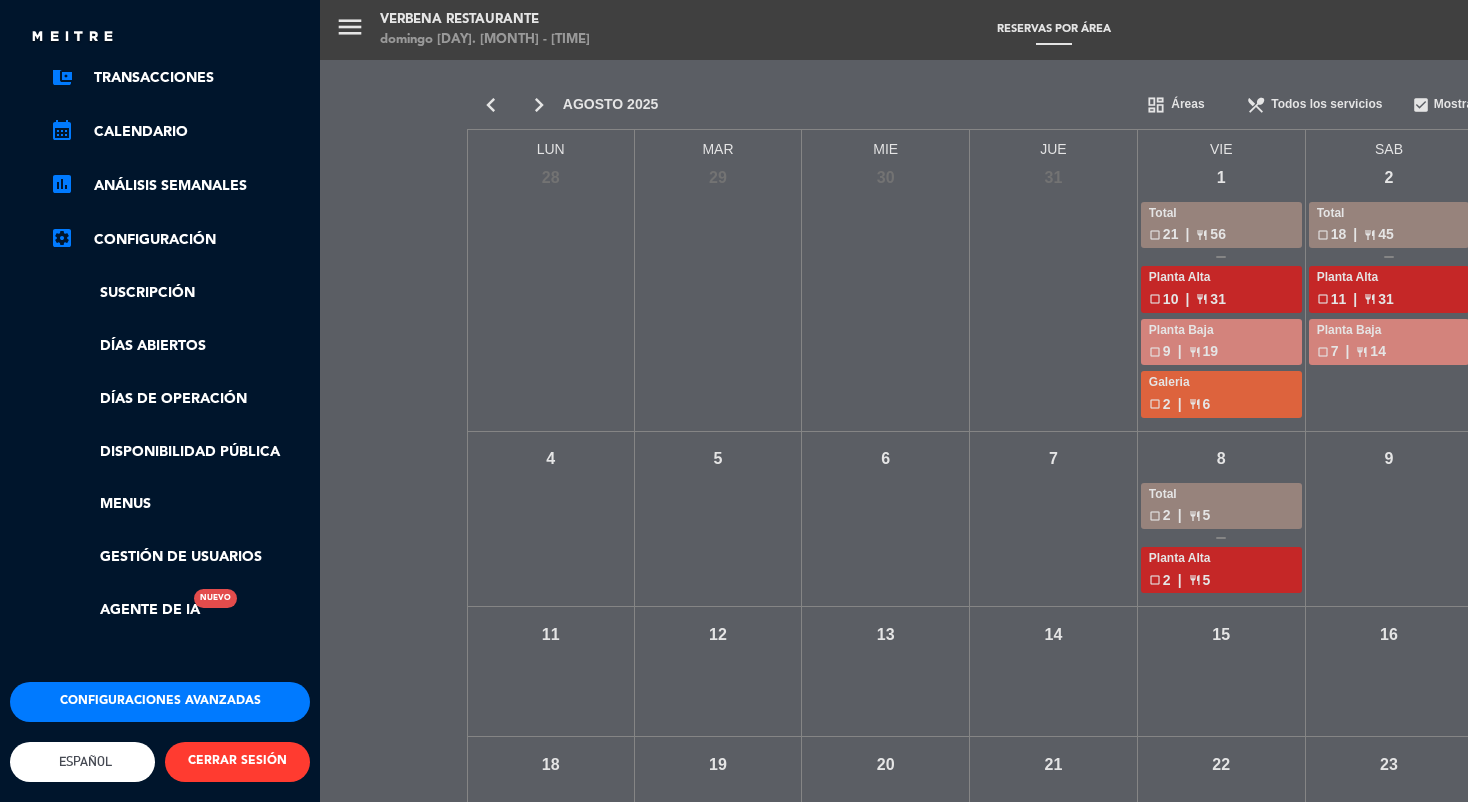 click on "Disponibilidad pública" 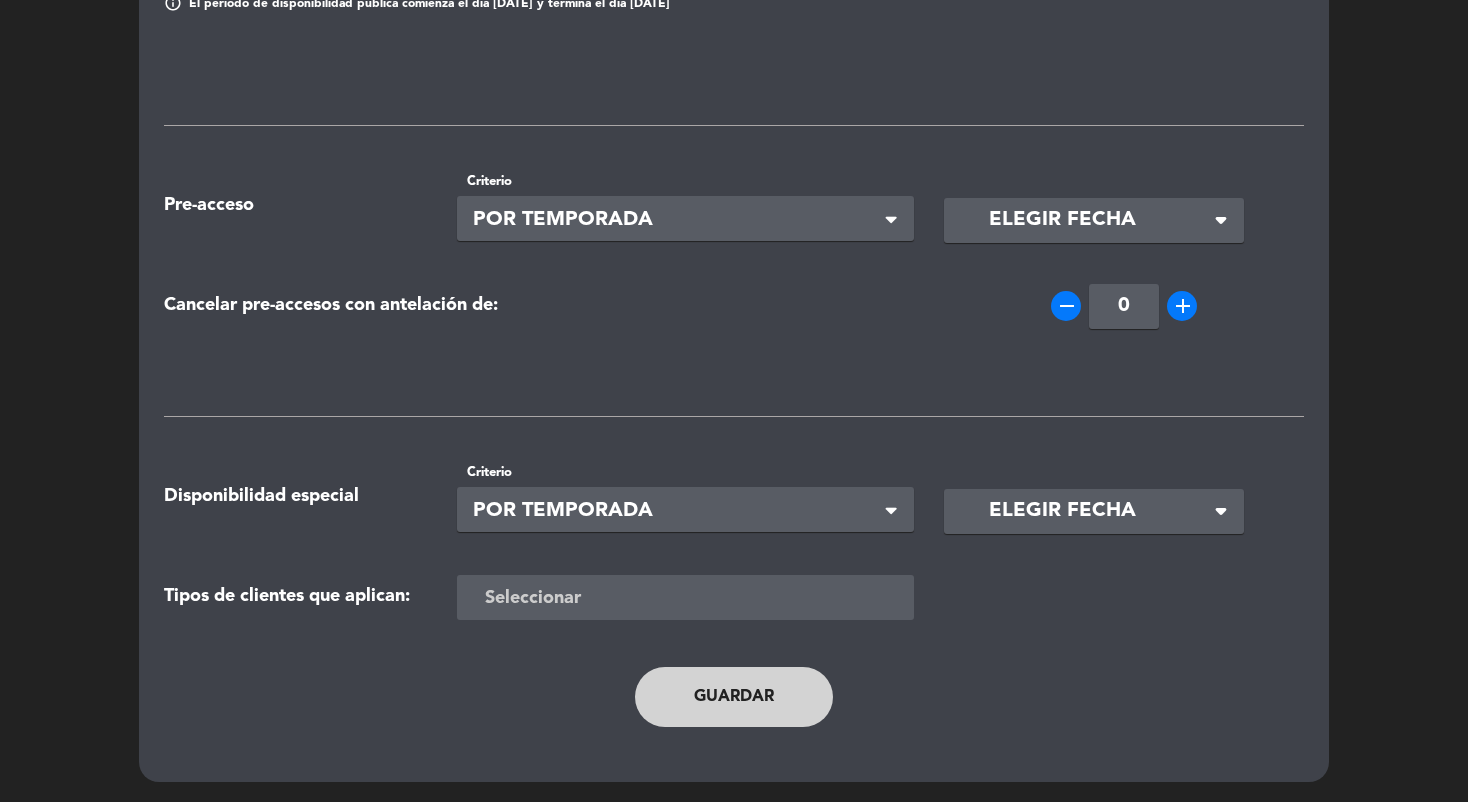 scroll, scrollTop: 0, scrollLeft: 0, axis: both 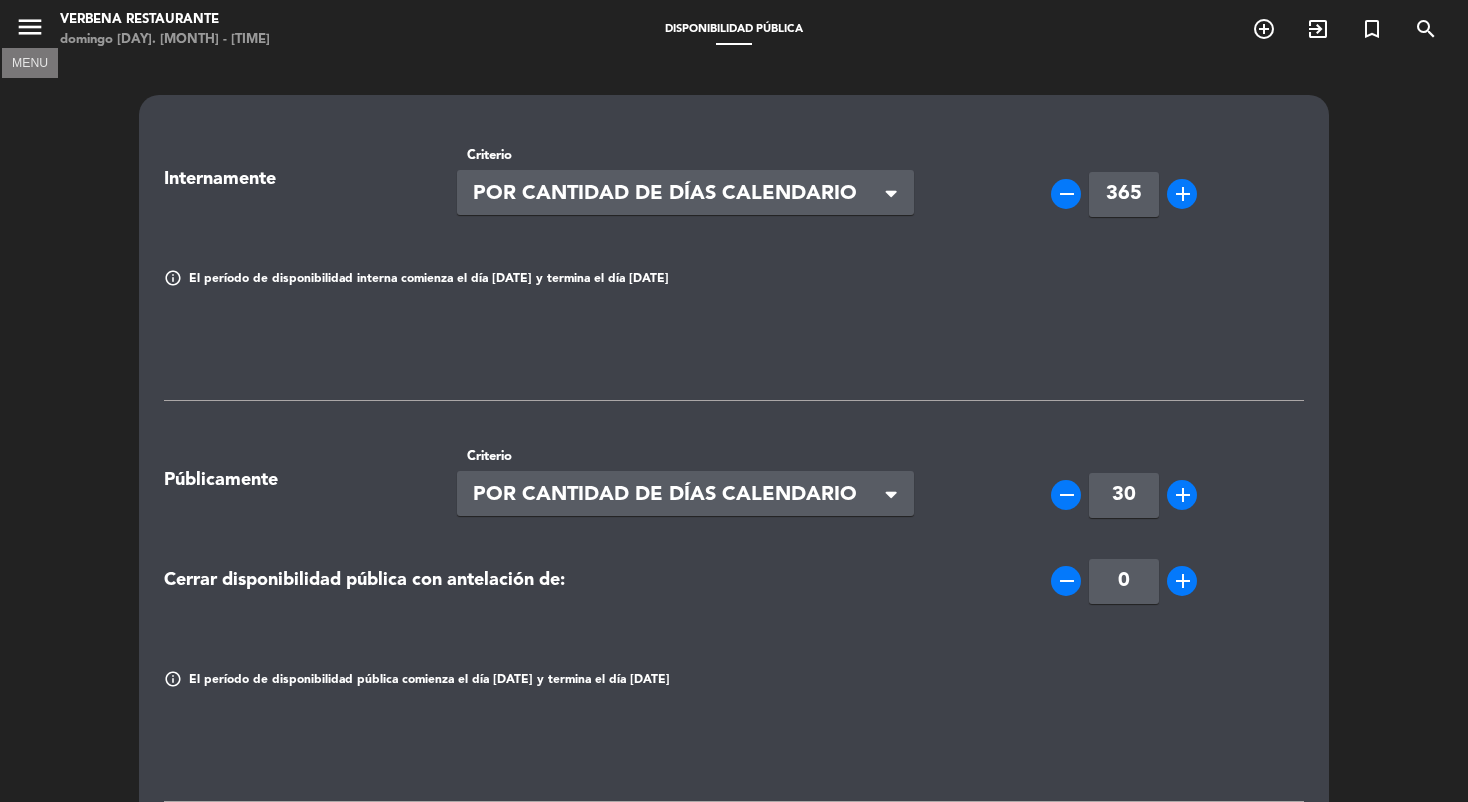 click on "menu" at bounding box center (30, 27) 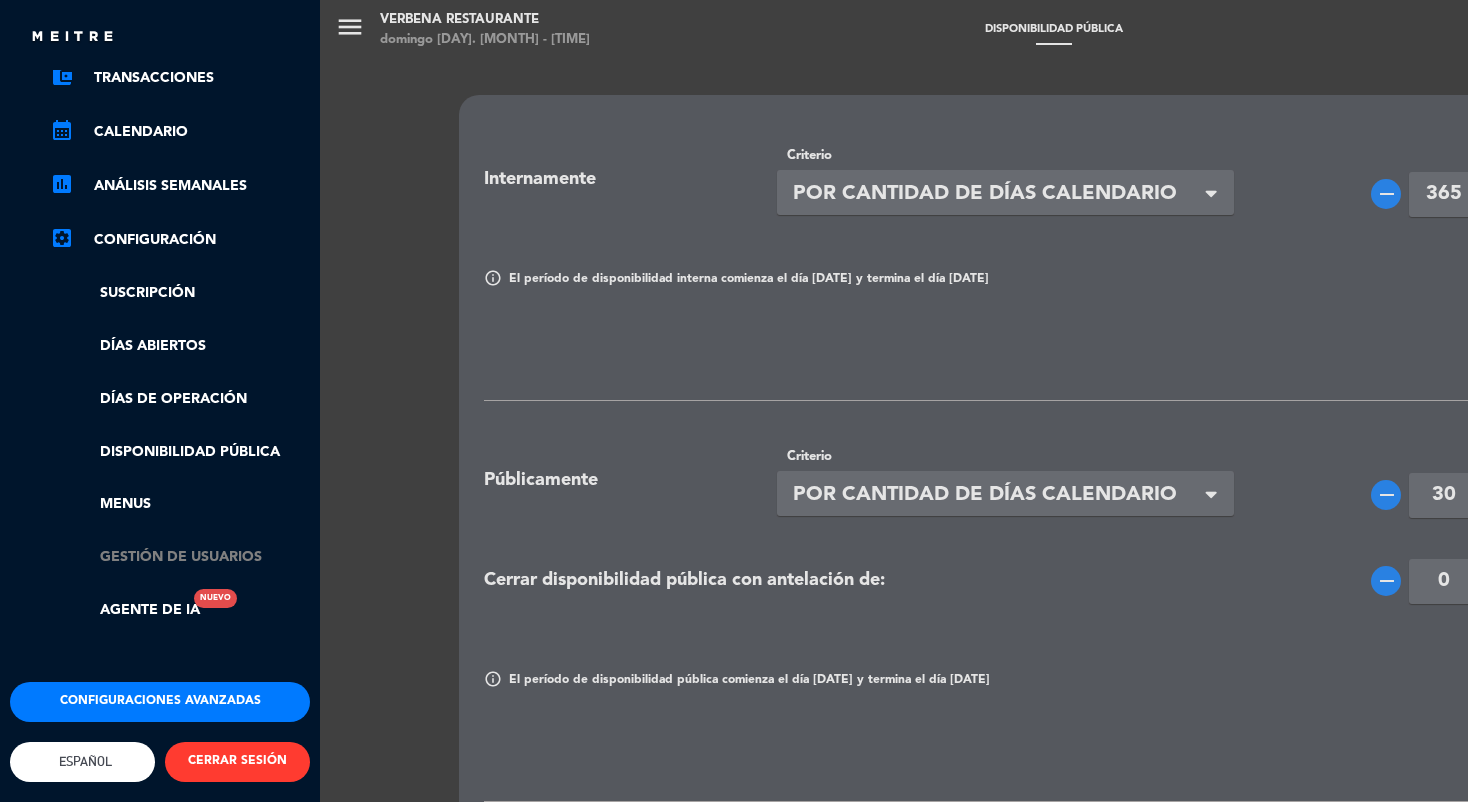 click on "Gestión de usuarios" 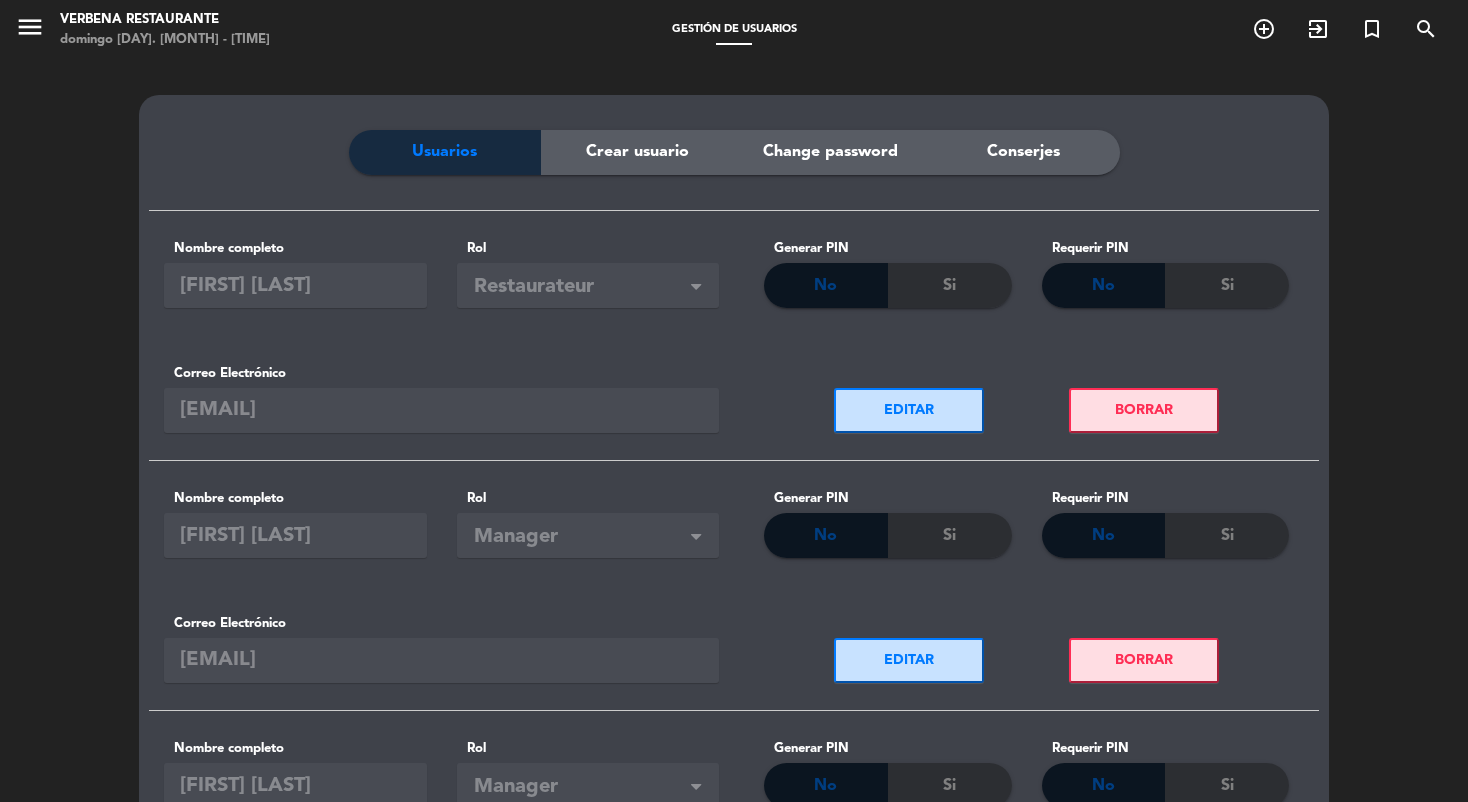 click on "Crear usuario" 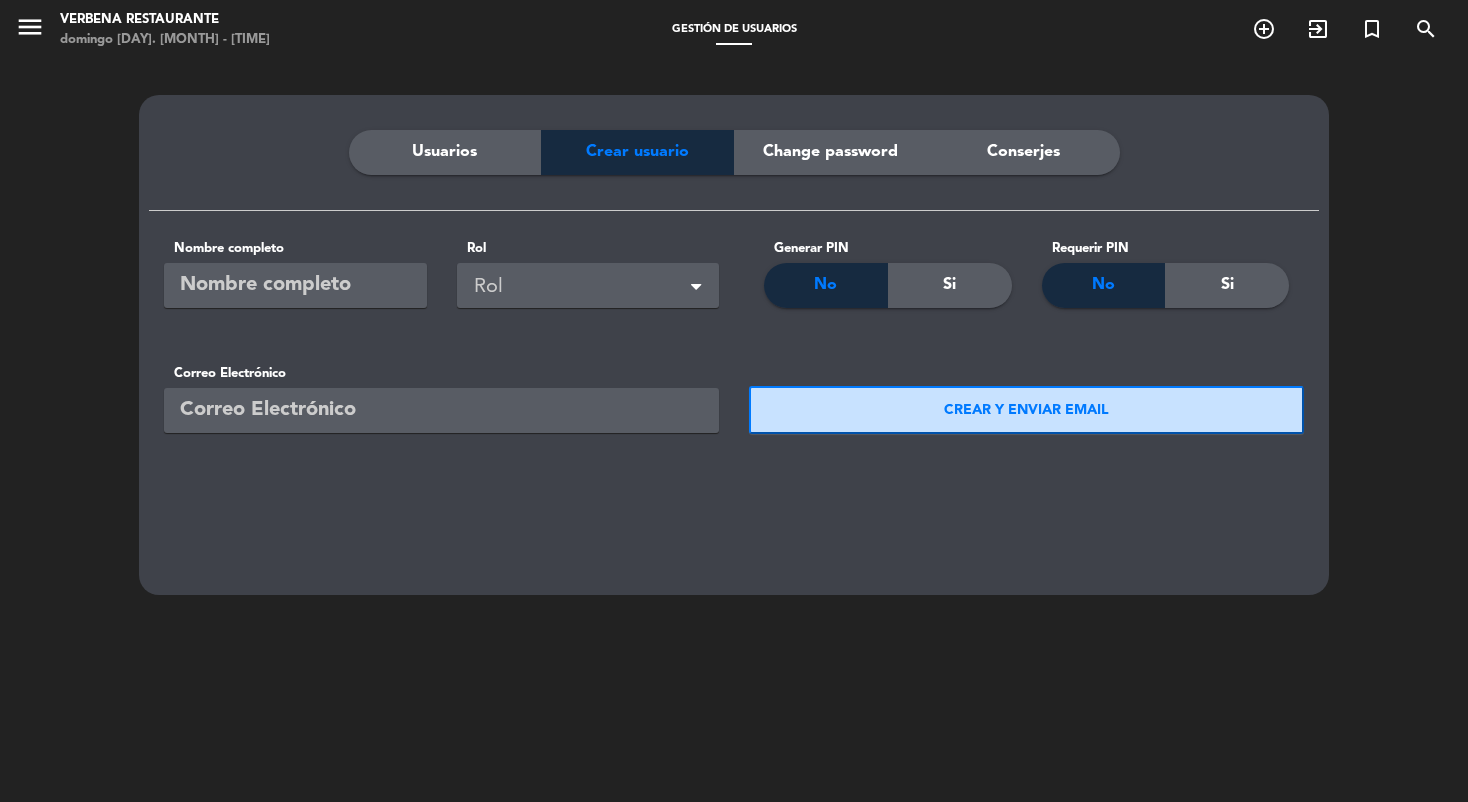click at bounding box center (295, 285) 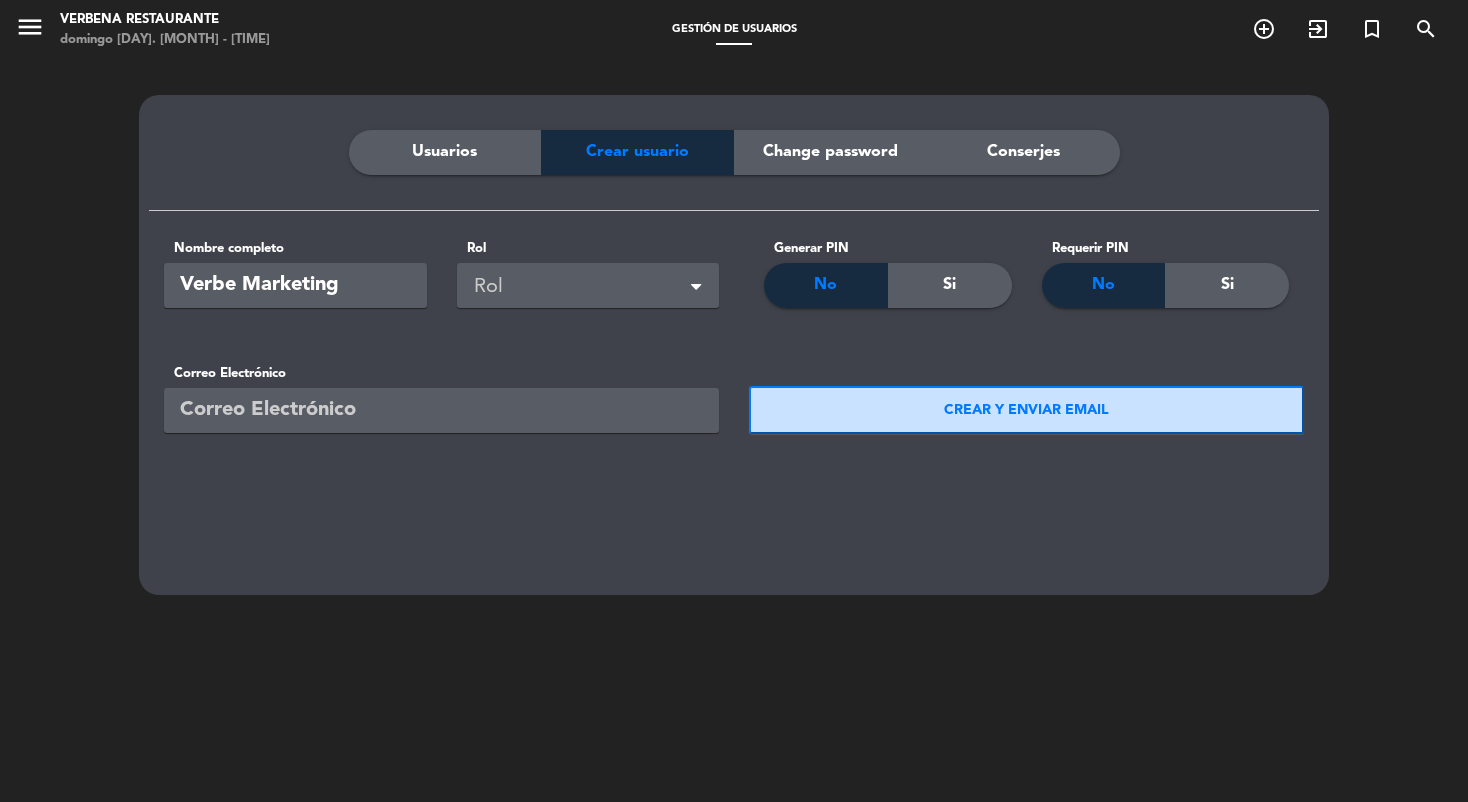 type on "Verbe Marketing" 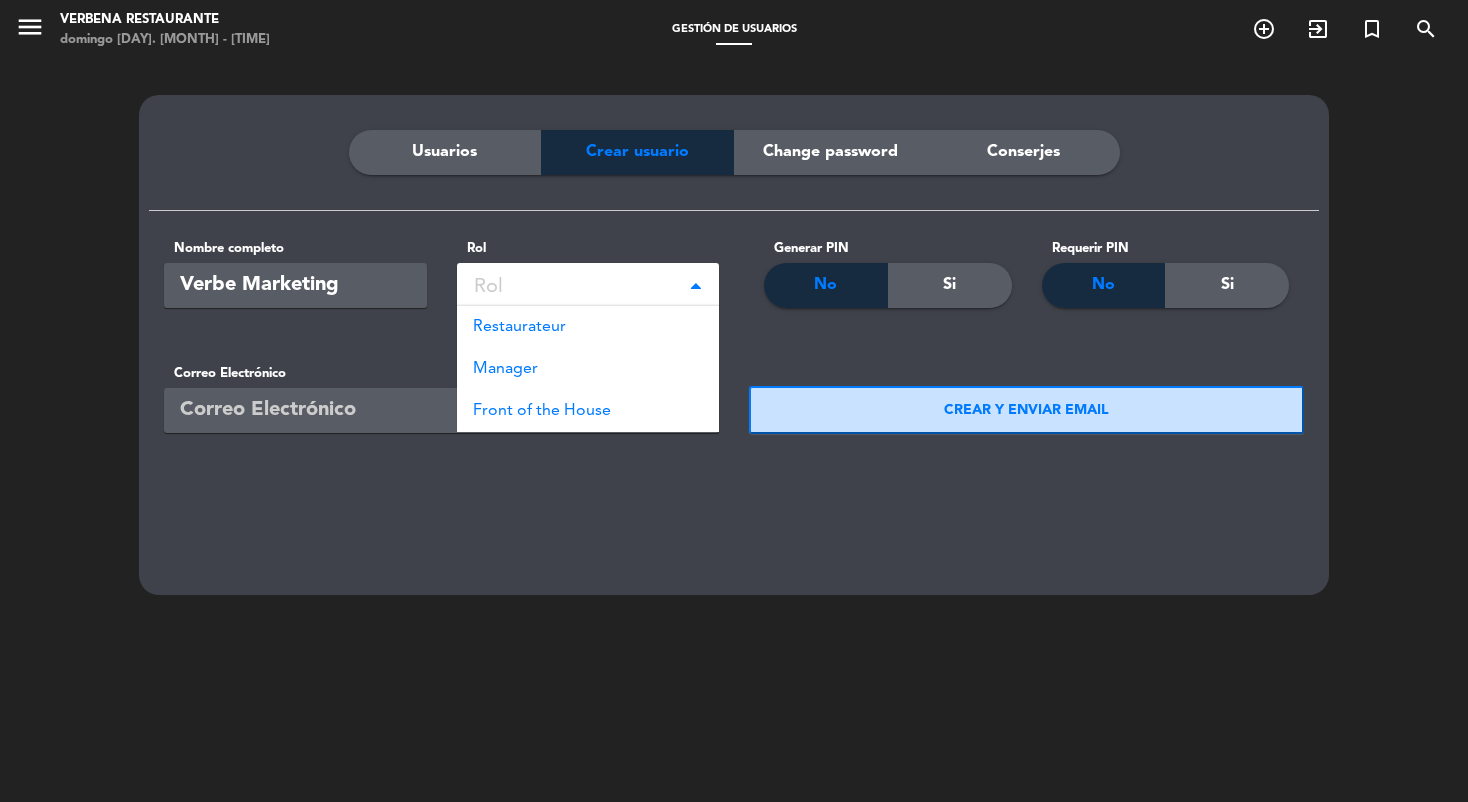 click on "Rol" at bounding box center (592, 287) 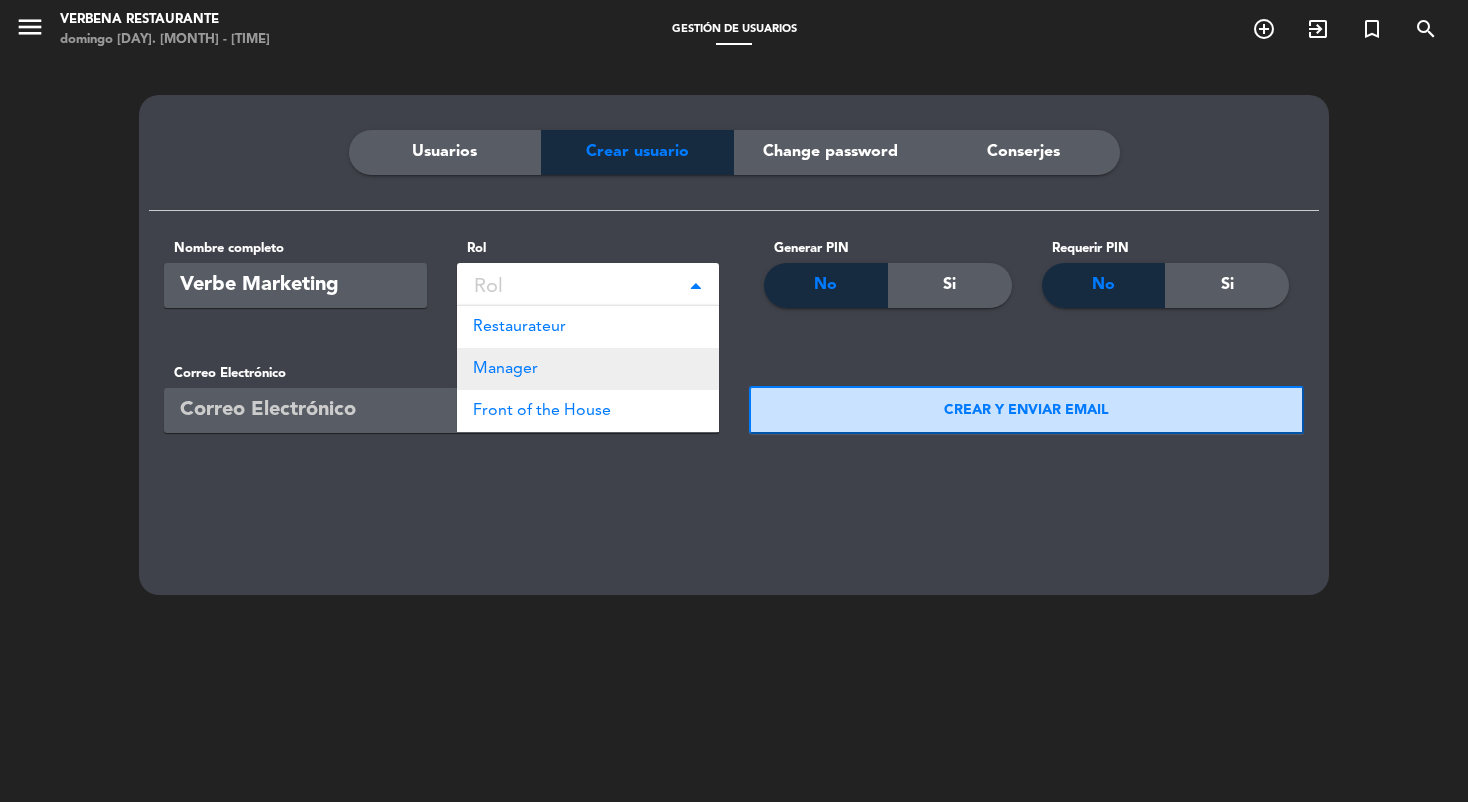 click on "Manager" at bounding box center (588, 369) 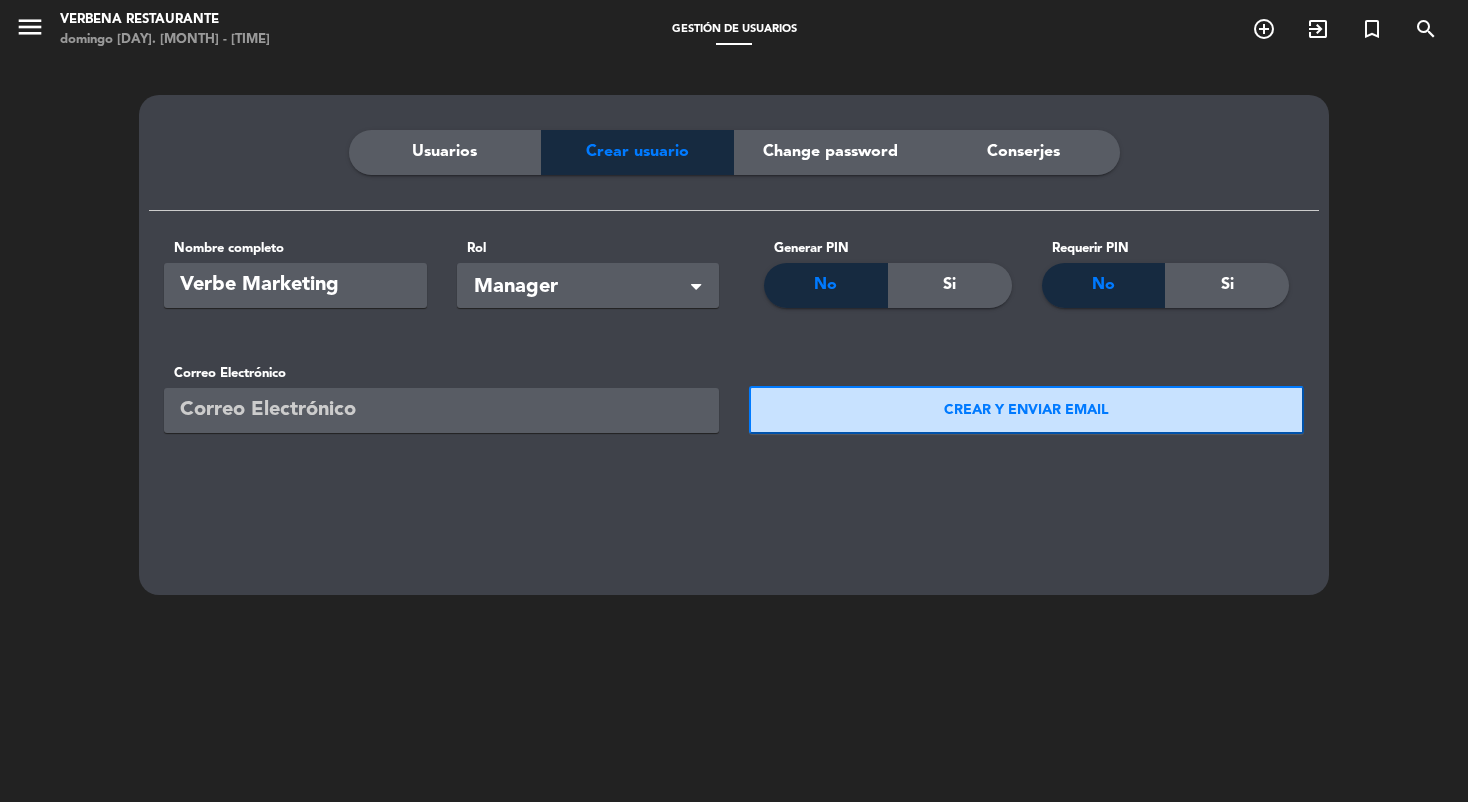 click on "No" at bounding box center [826, 285] 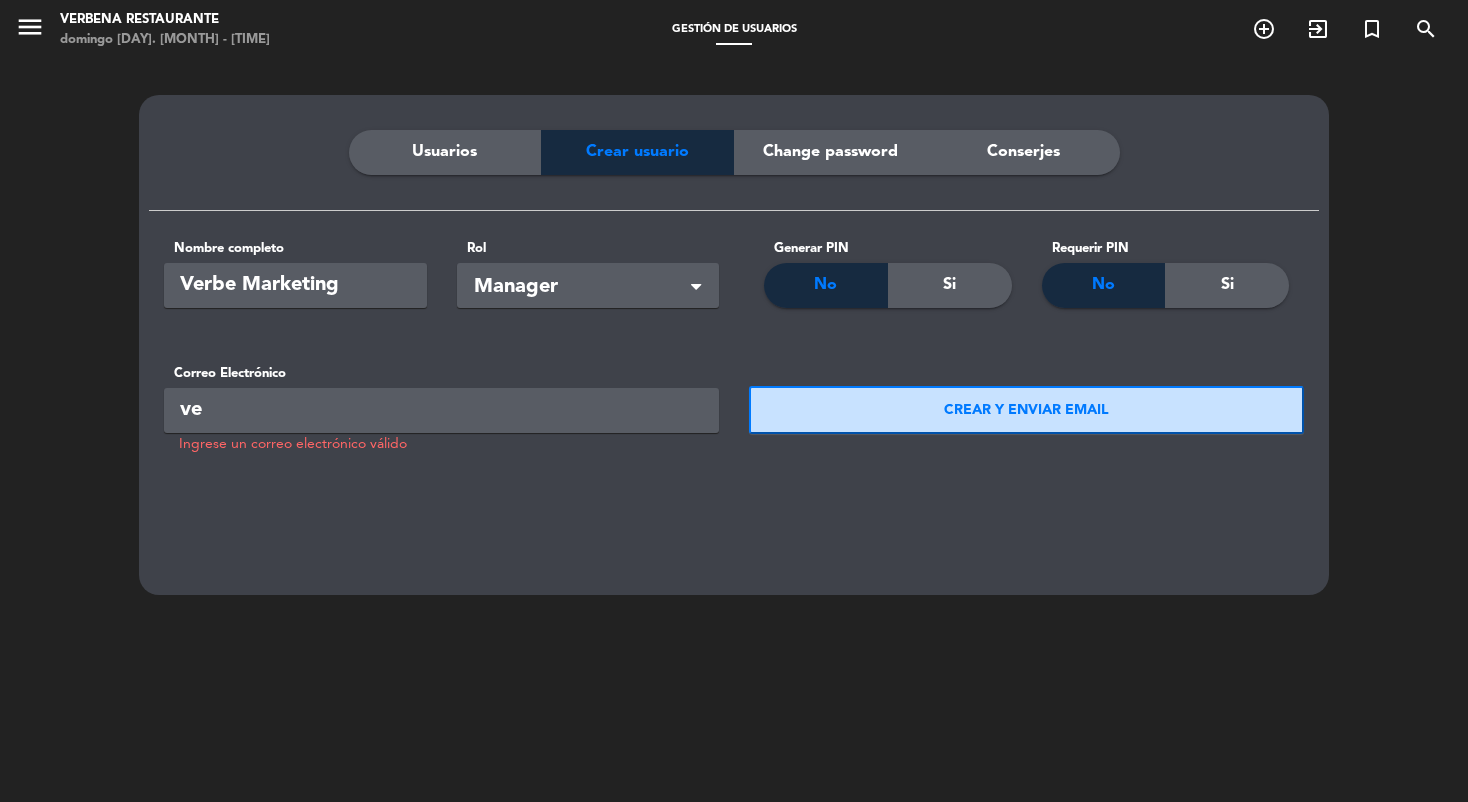 type on "v" 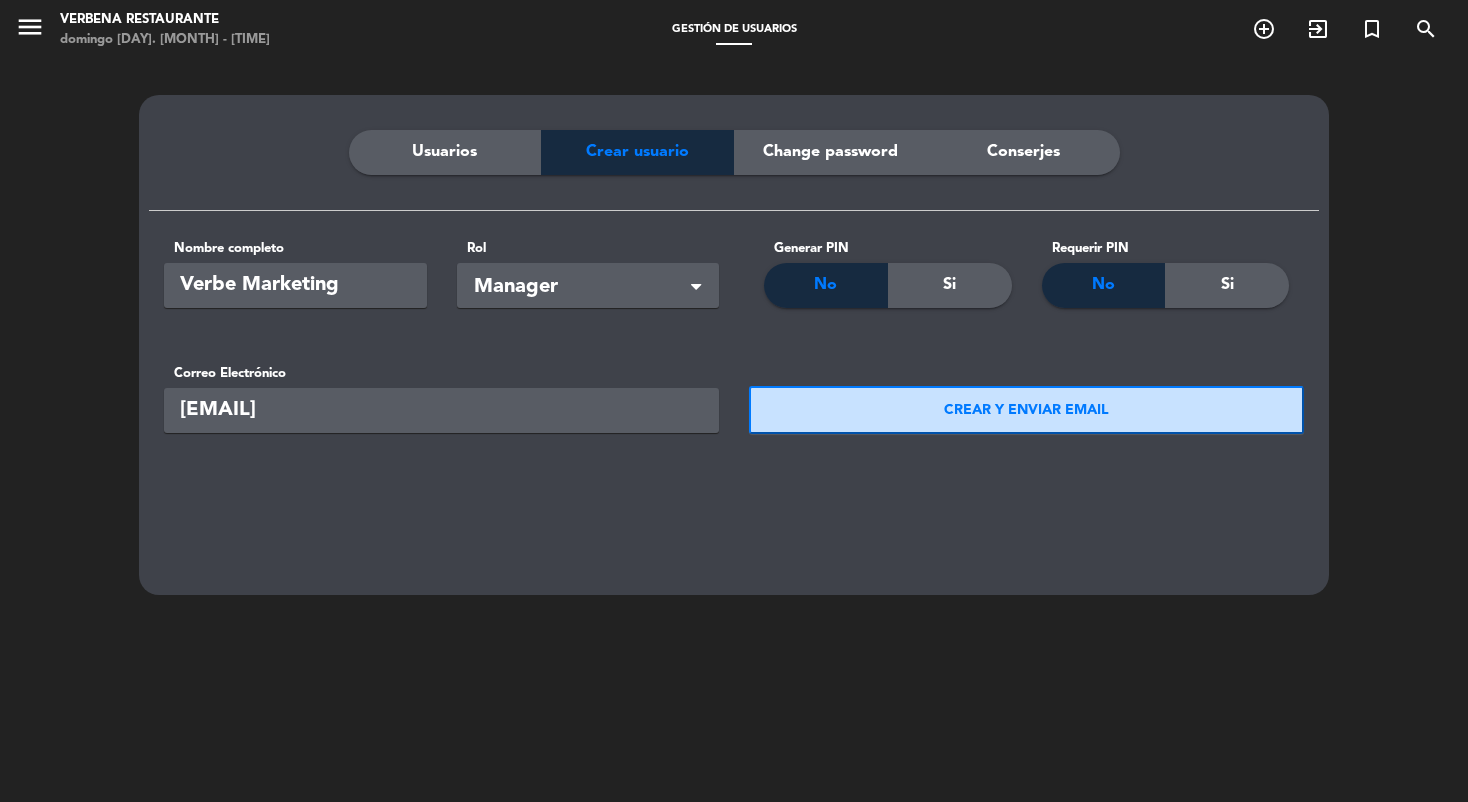 type on "[EMAIL]" 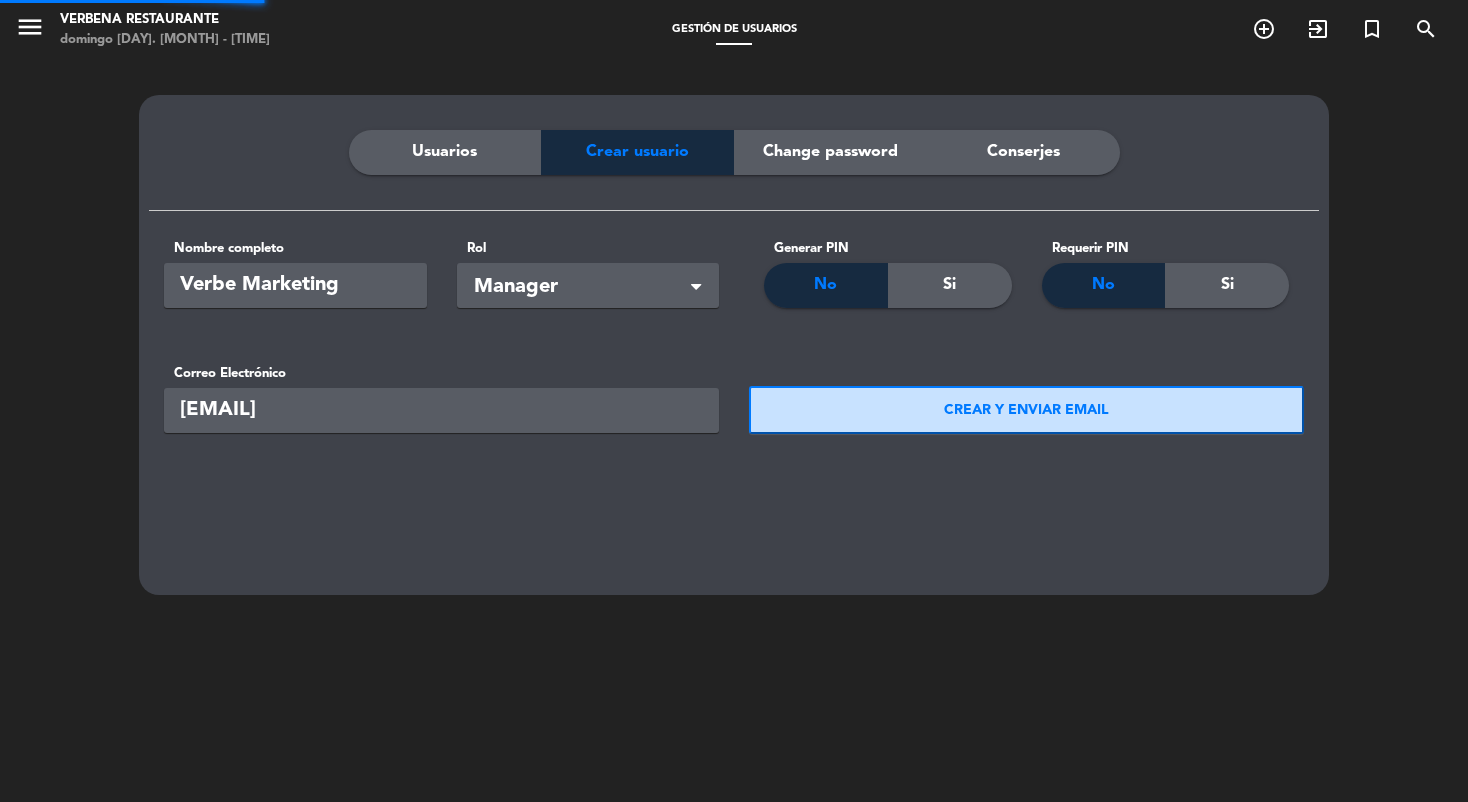type 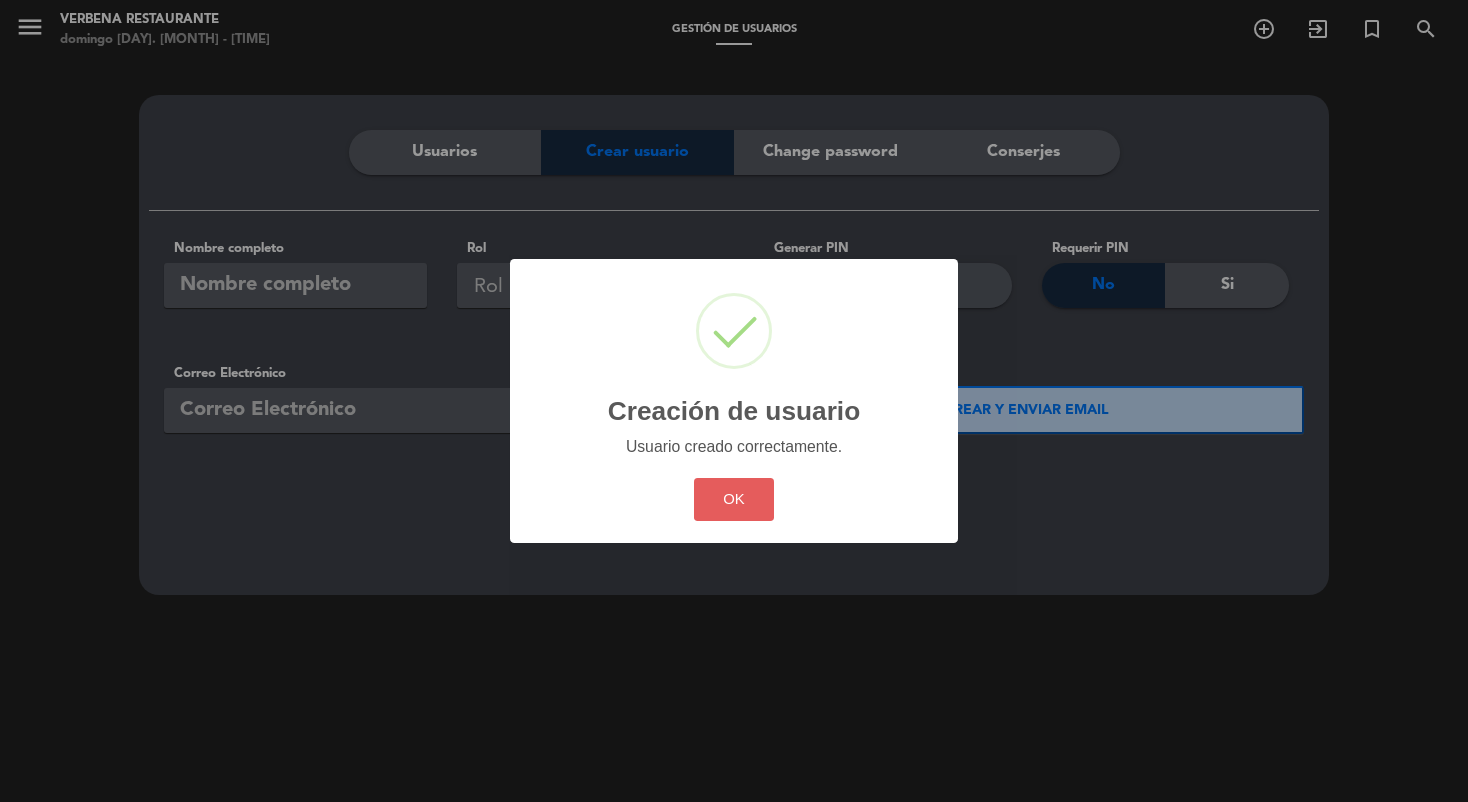 click on "OK" at bounding box center (734, 499) 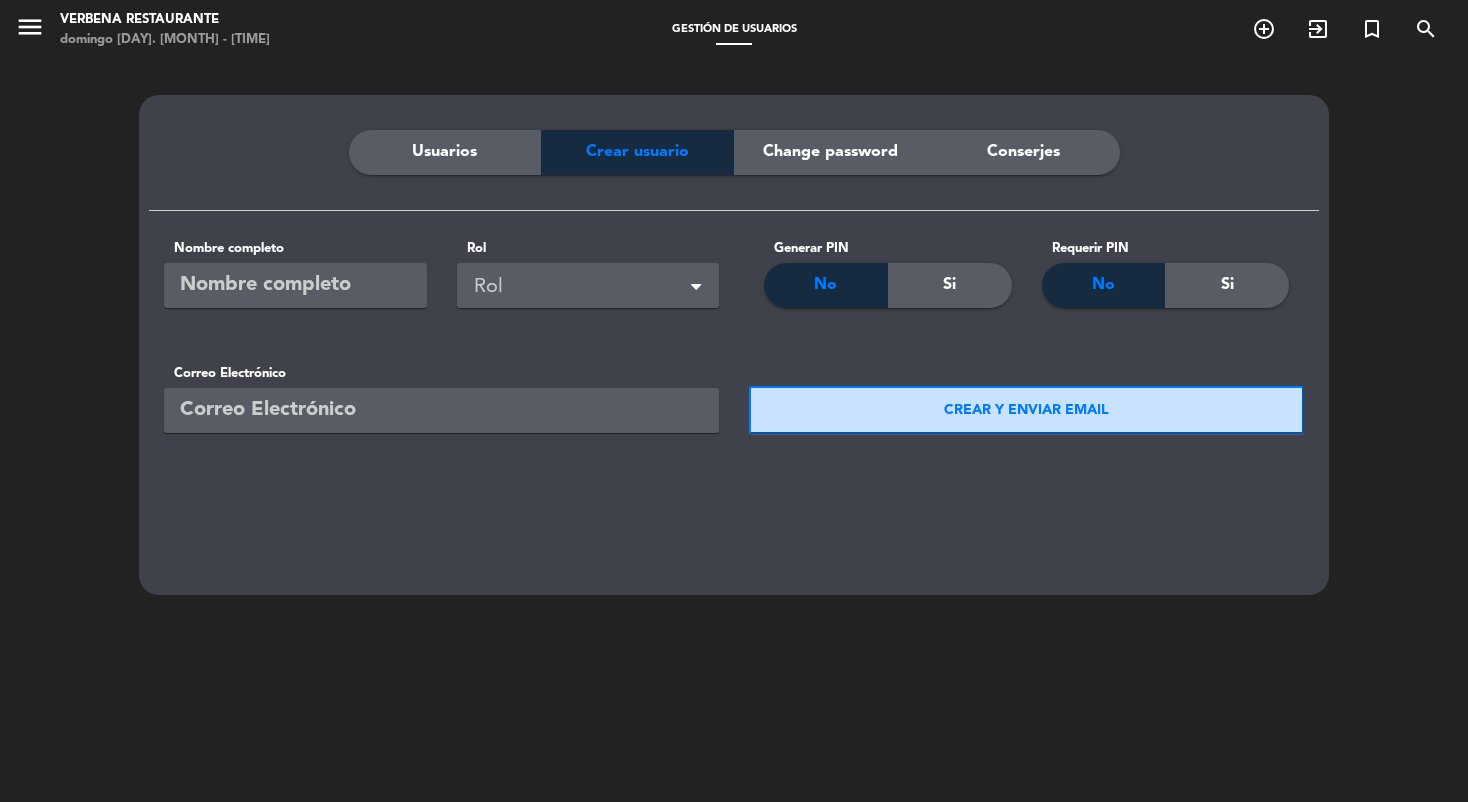 click at bounding box center (441, 410) 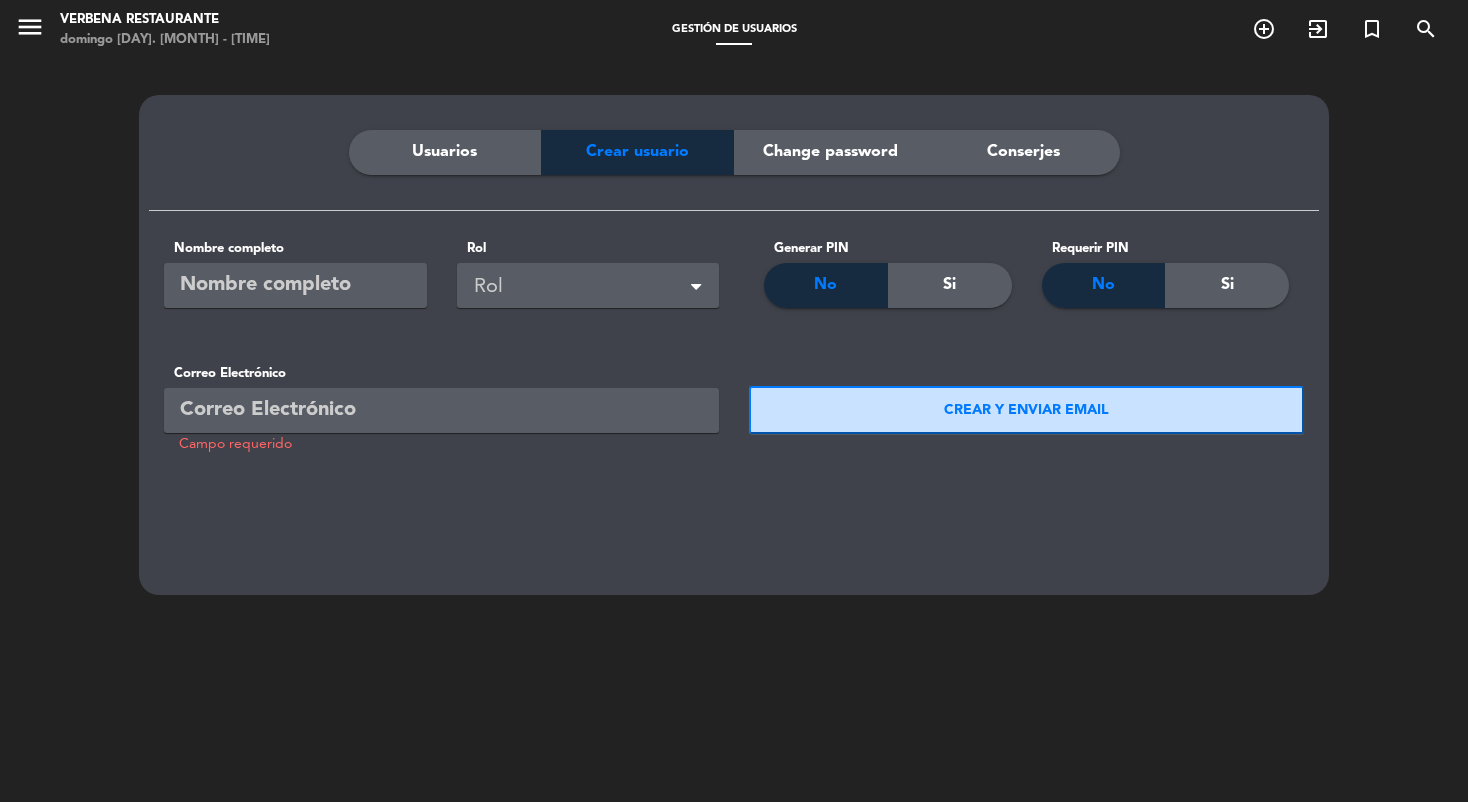 click on "Usuarios" 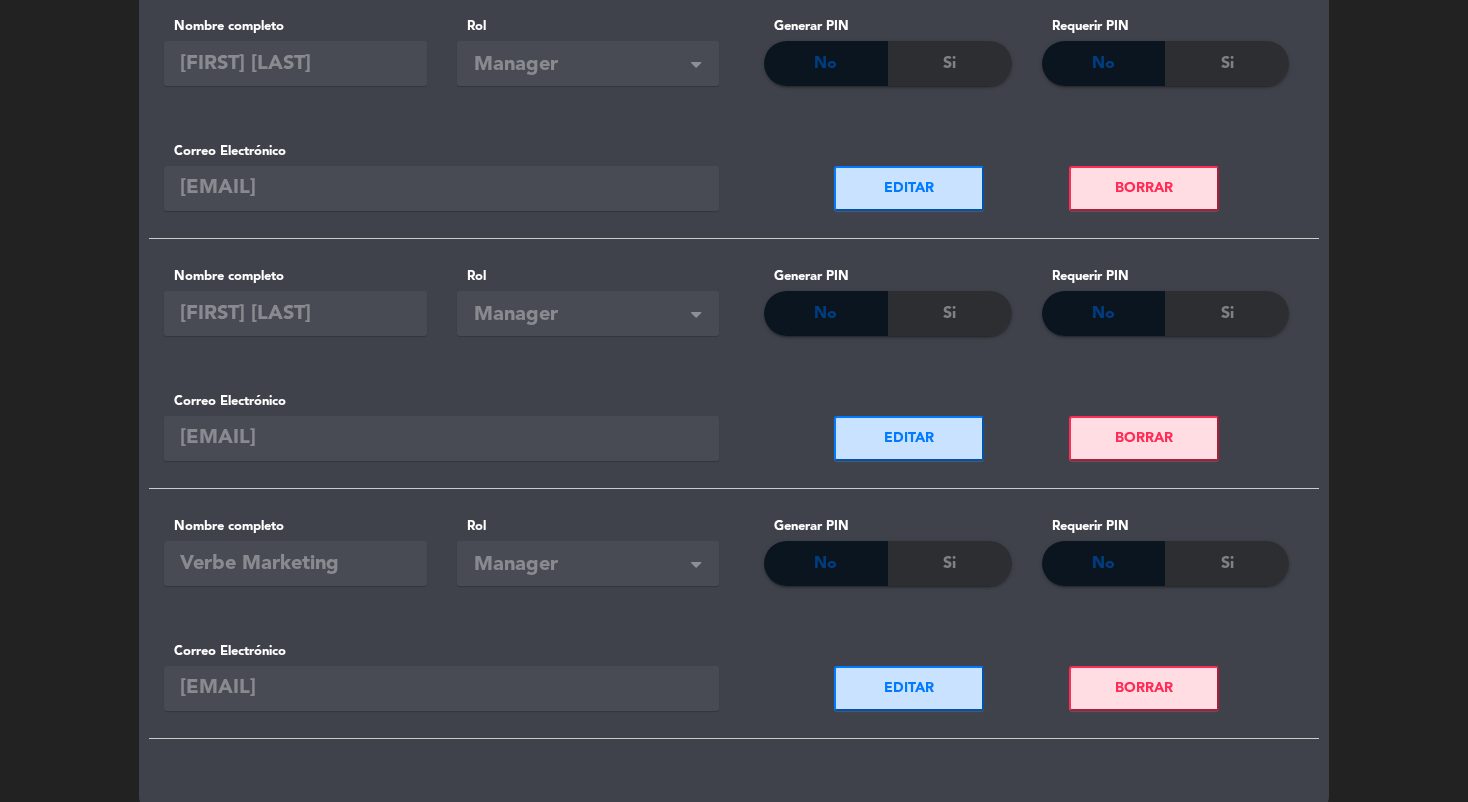 scroll, scrollTop: 506, scrollLeft: 0, axis: vertical 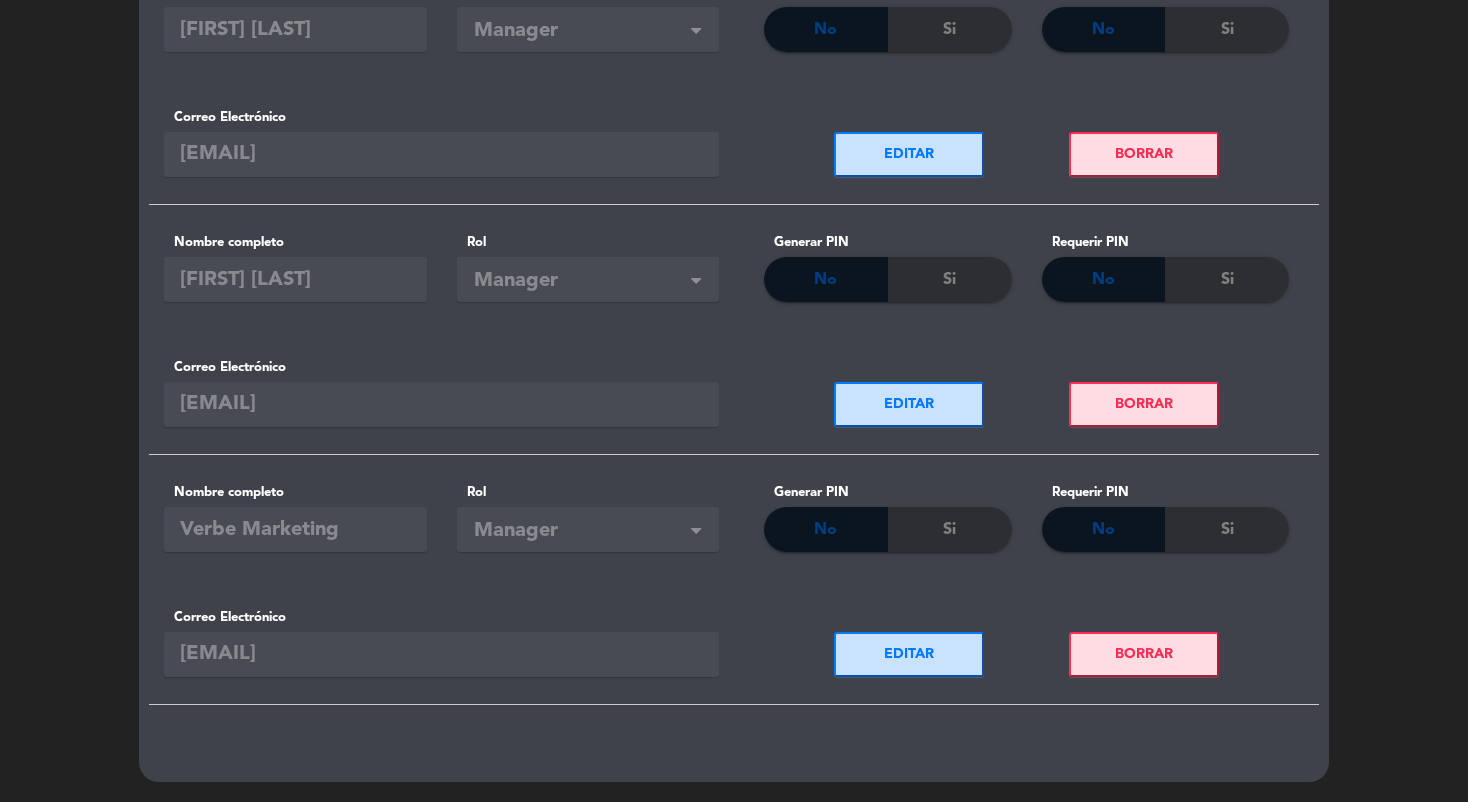 click on "EDITAR" 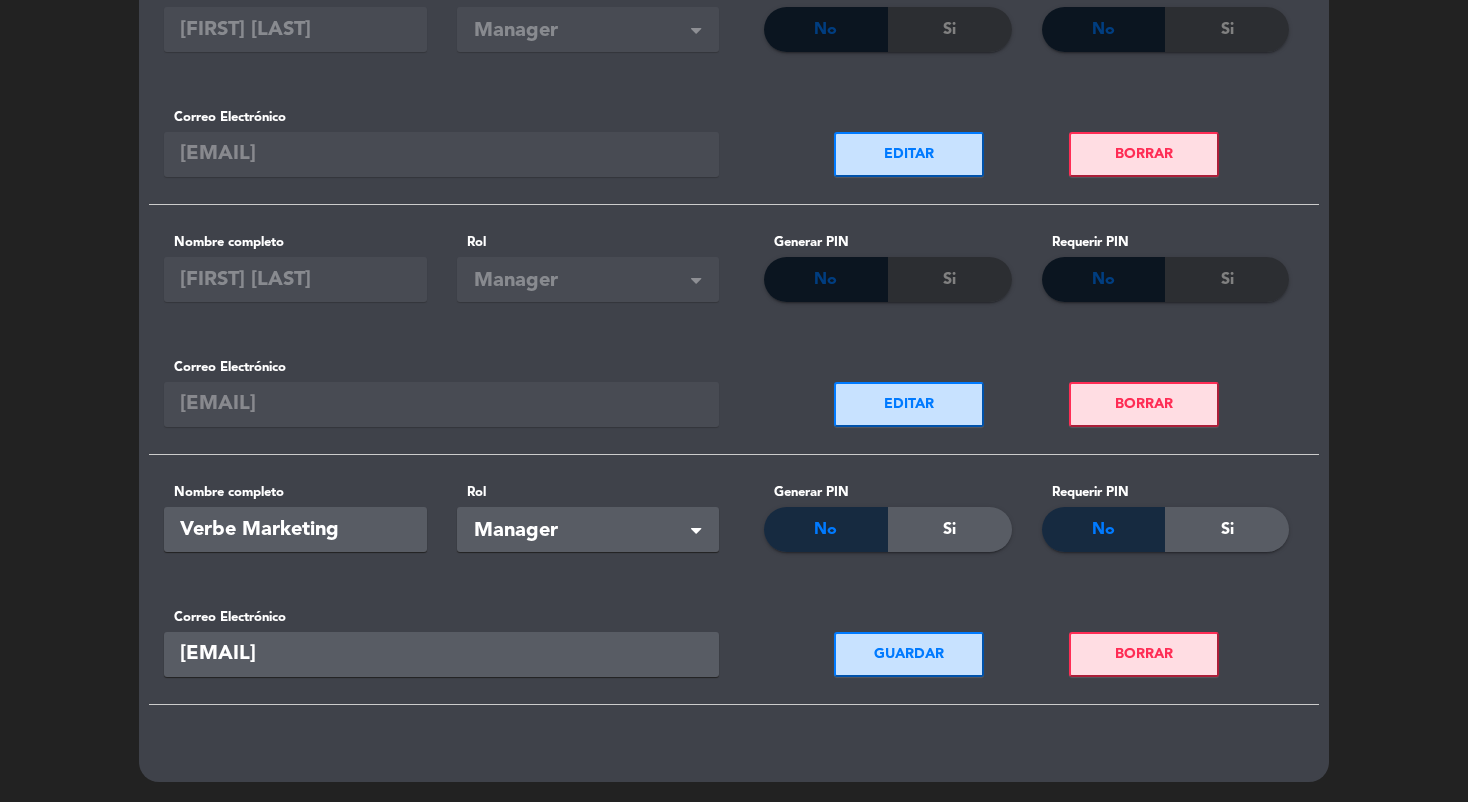 drag, startPoint x: 404, startPoint y: 664, endPoint x: 123, endPoint y: 662, distance: 281.0071 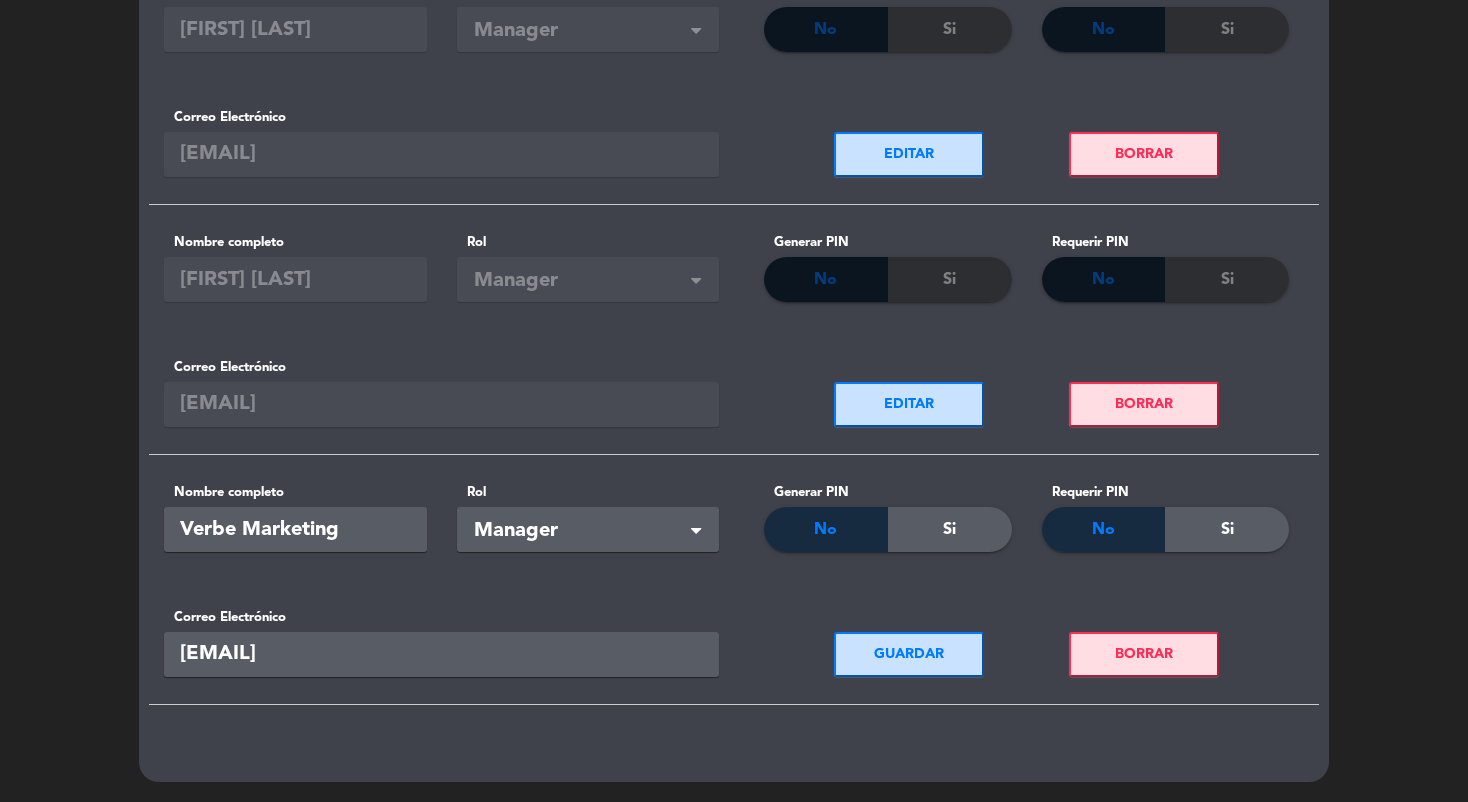 type on "[EMAIL]" 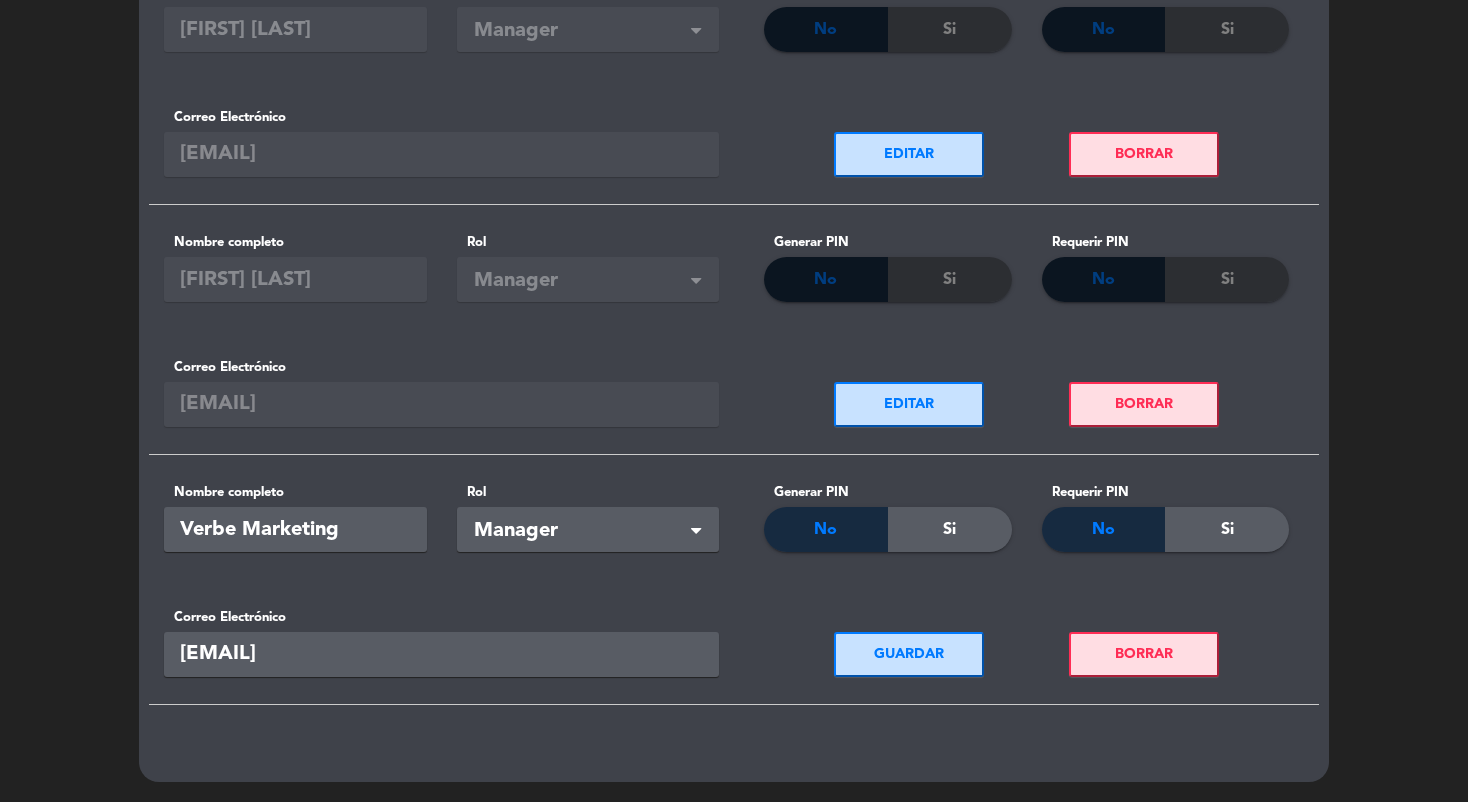 click on "GUARDAR" 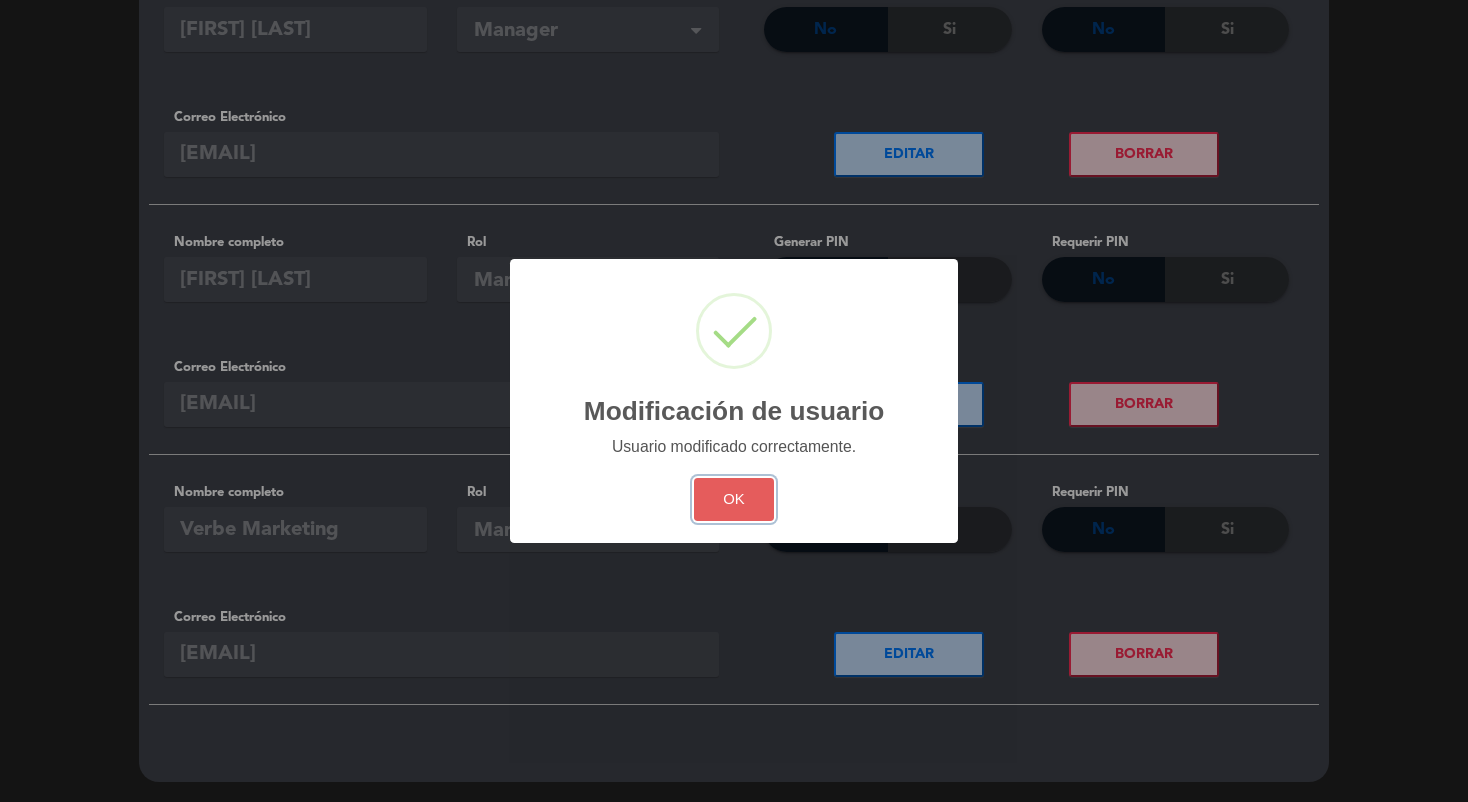 click on "OK" at bounding box center (734, 499) 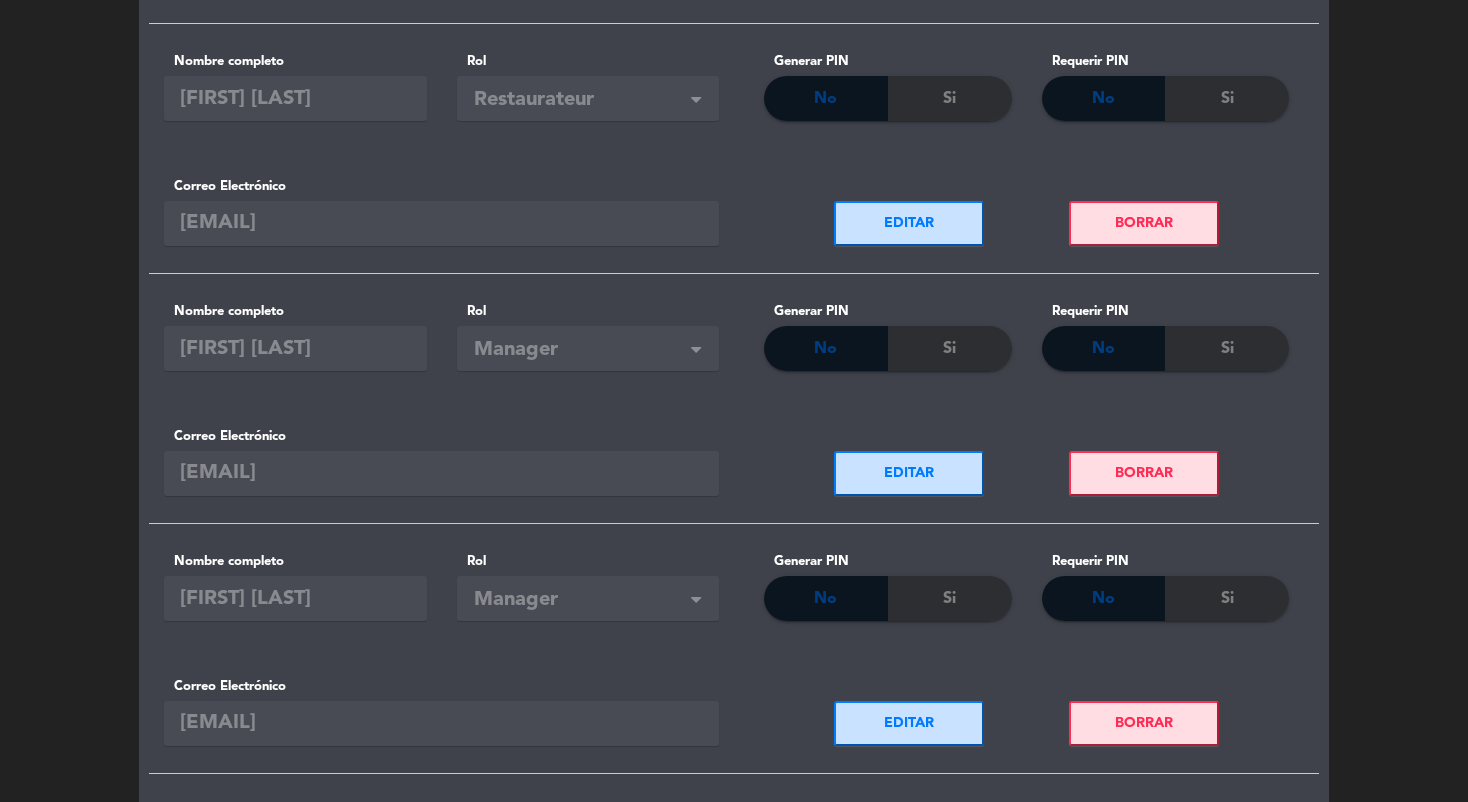 scroll, scrollTop: 0, scrollLeft: 0, axis: both 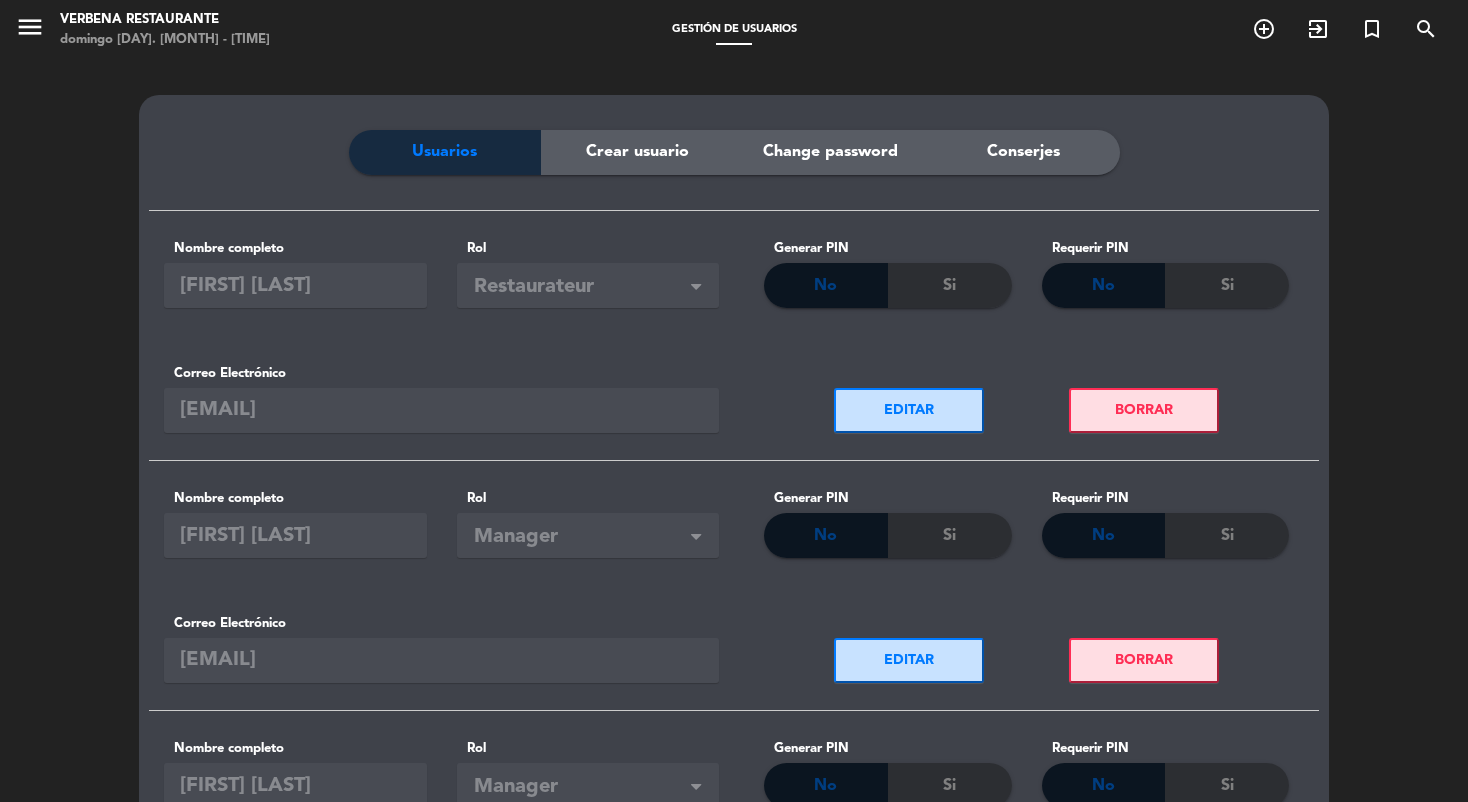 click on "Conserjes" 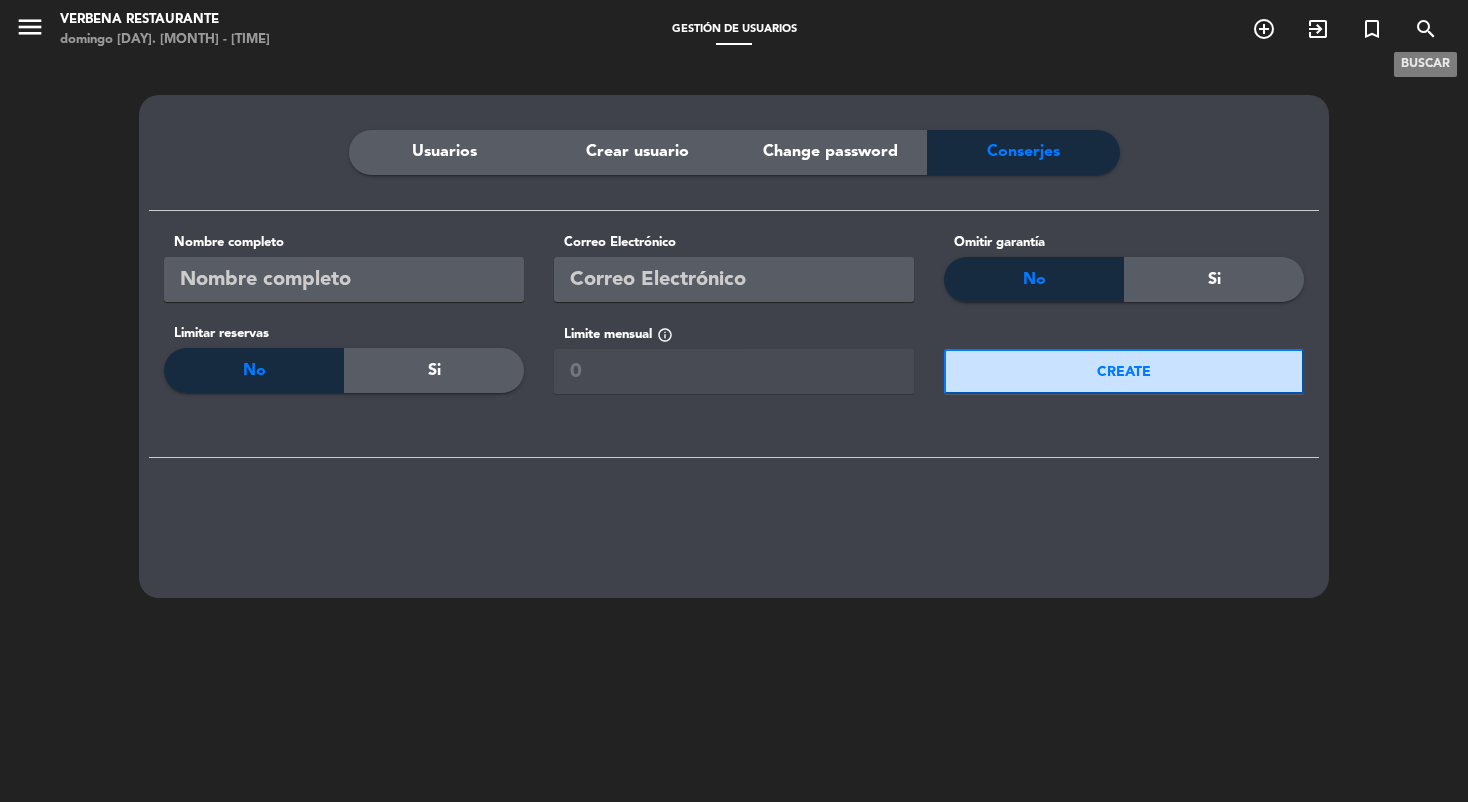 click on "search" at bounding box center (1426, 29) 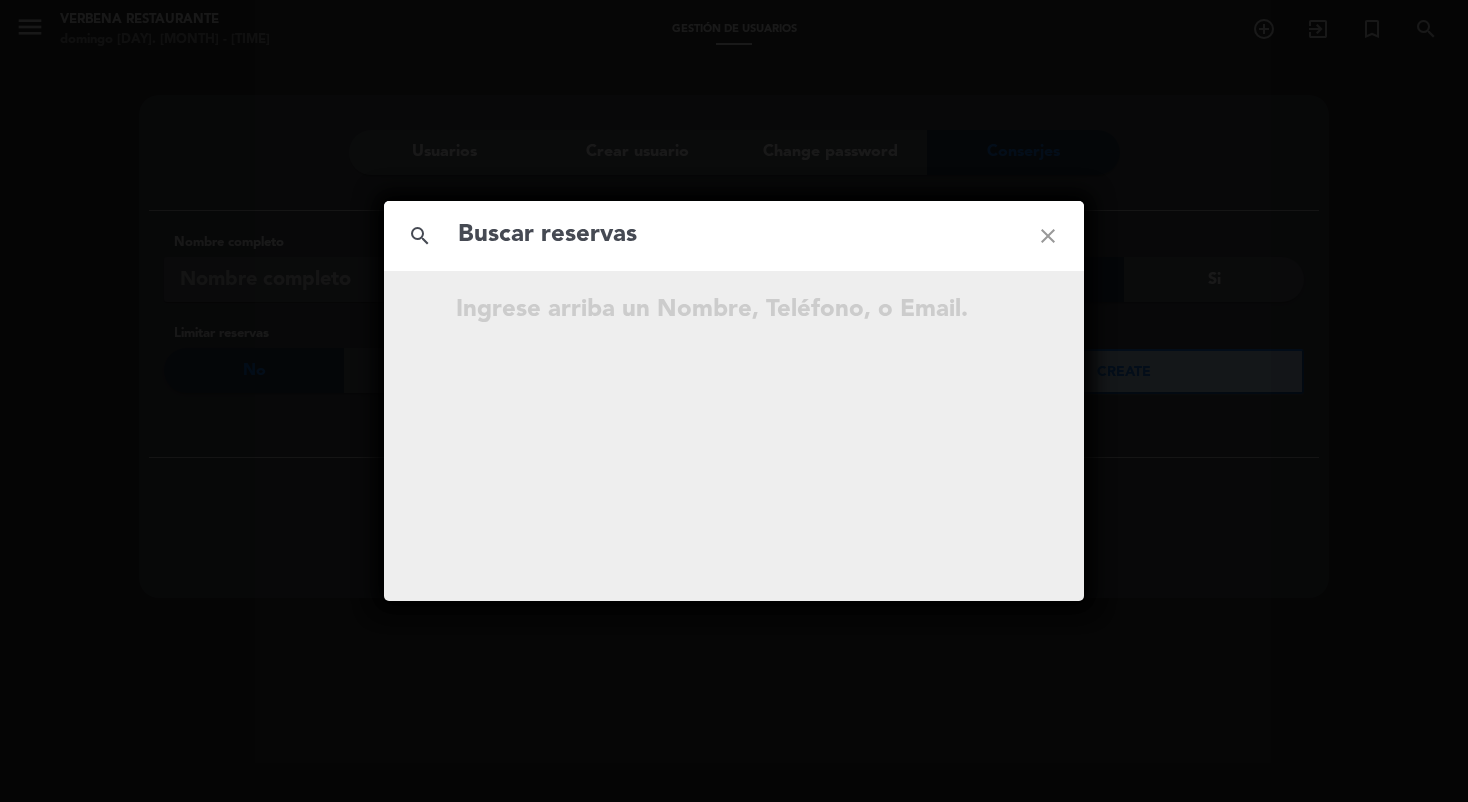 click on "Ingrese arriba un Nombre, Teléfono, o Email." 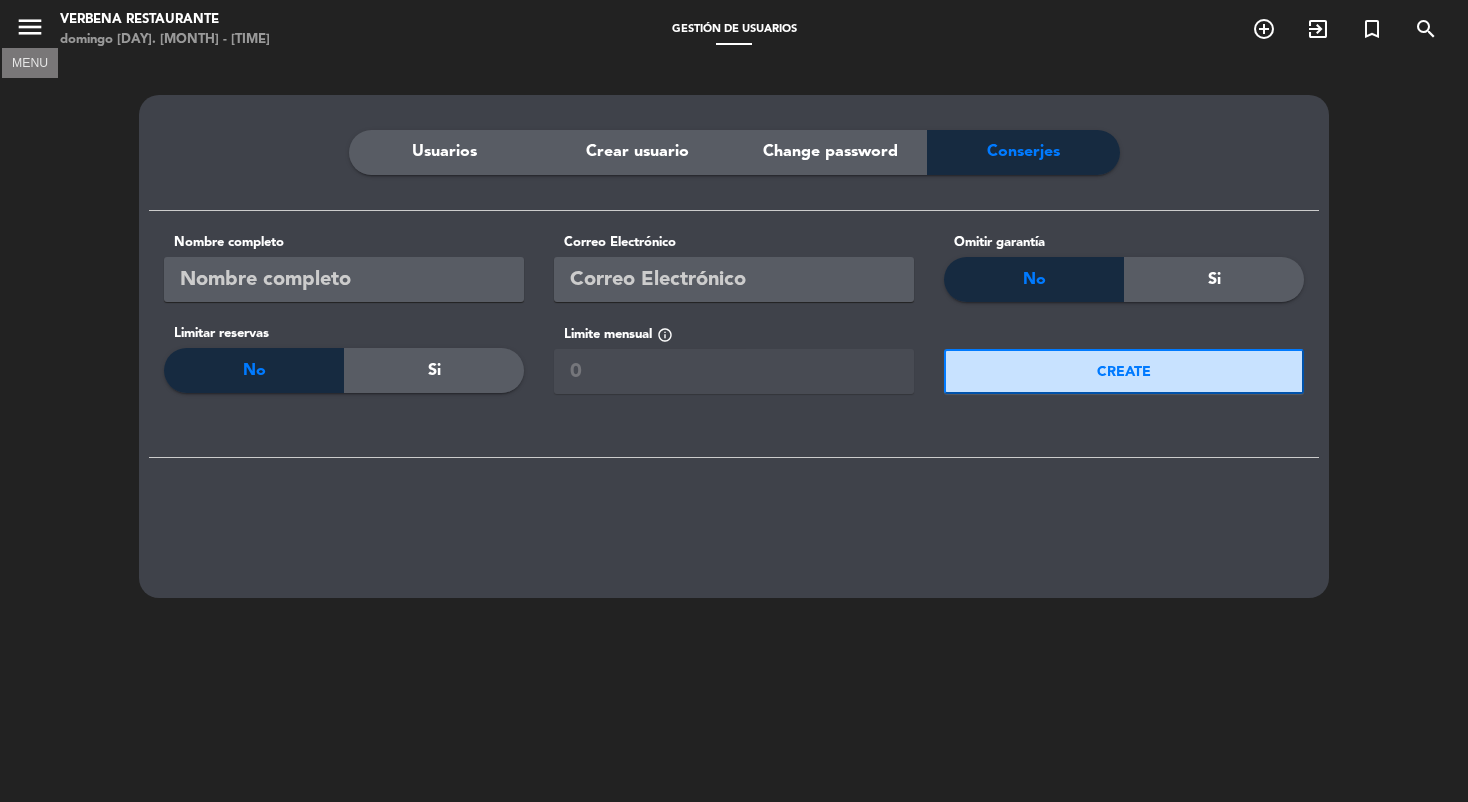 click on "menu" at bounding box center (30, 27) 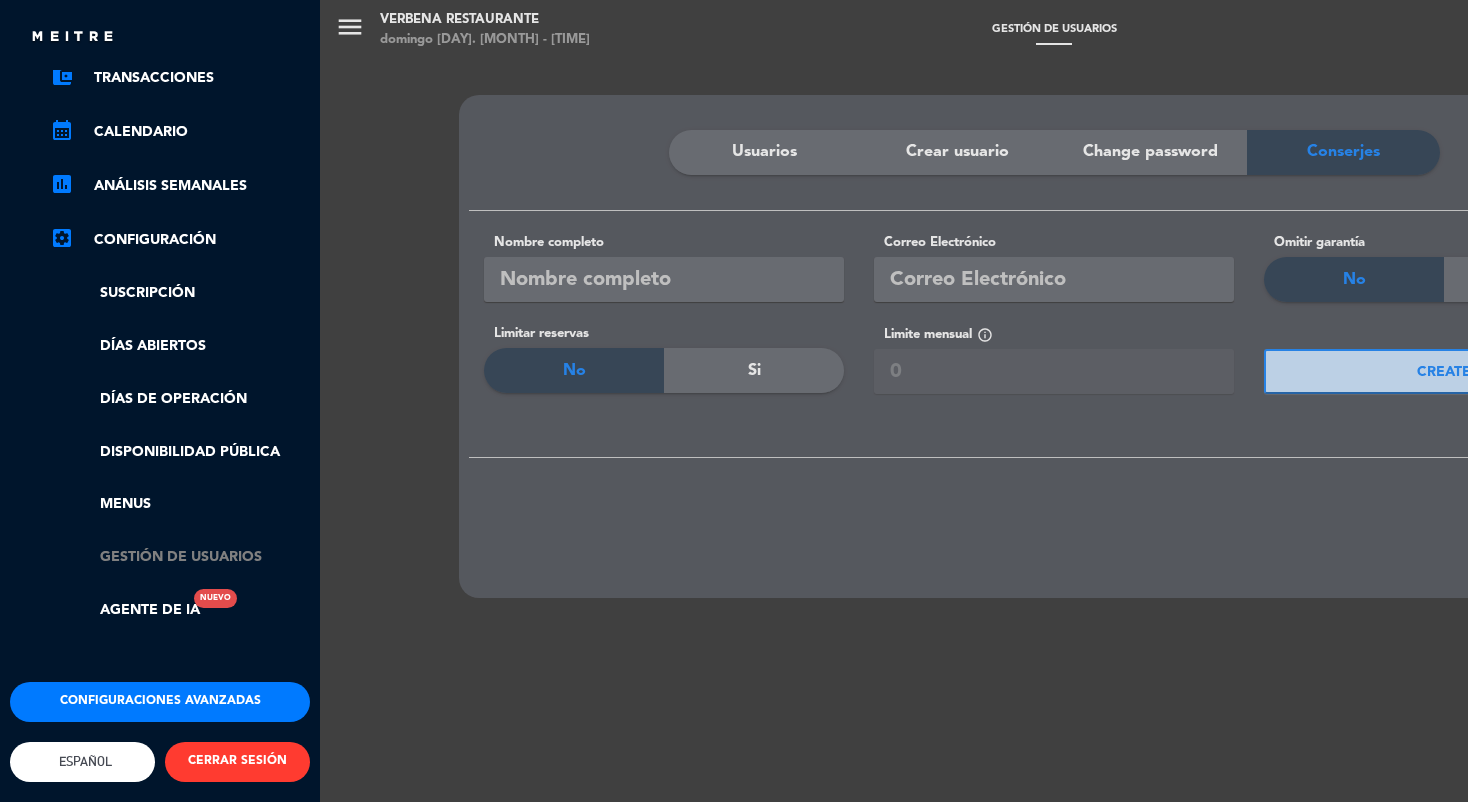 scroll, scrollTop: 0, scrollLeft: 0, axis: both 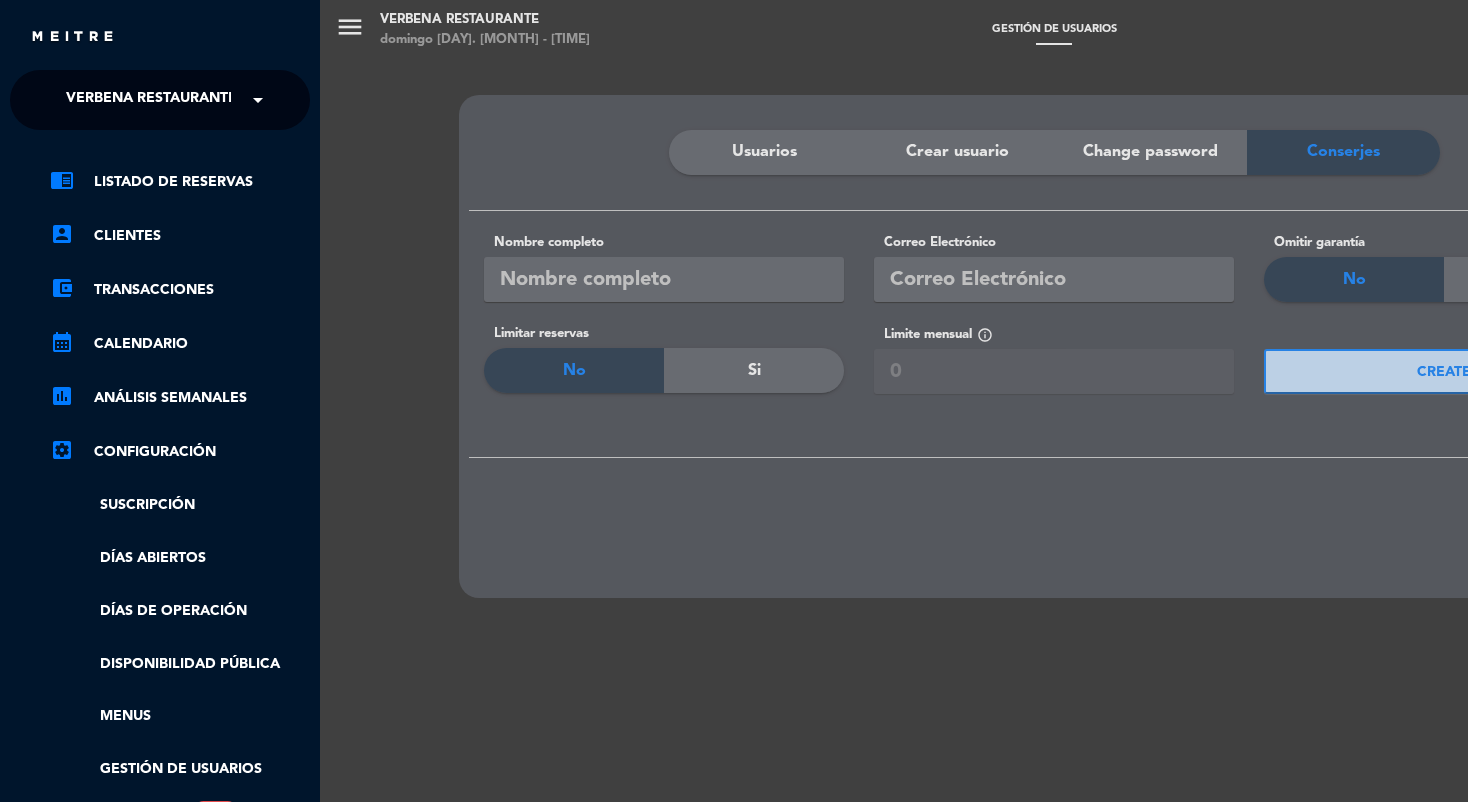 click 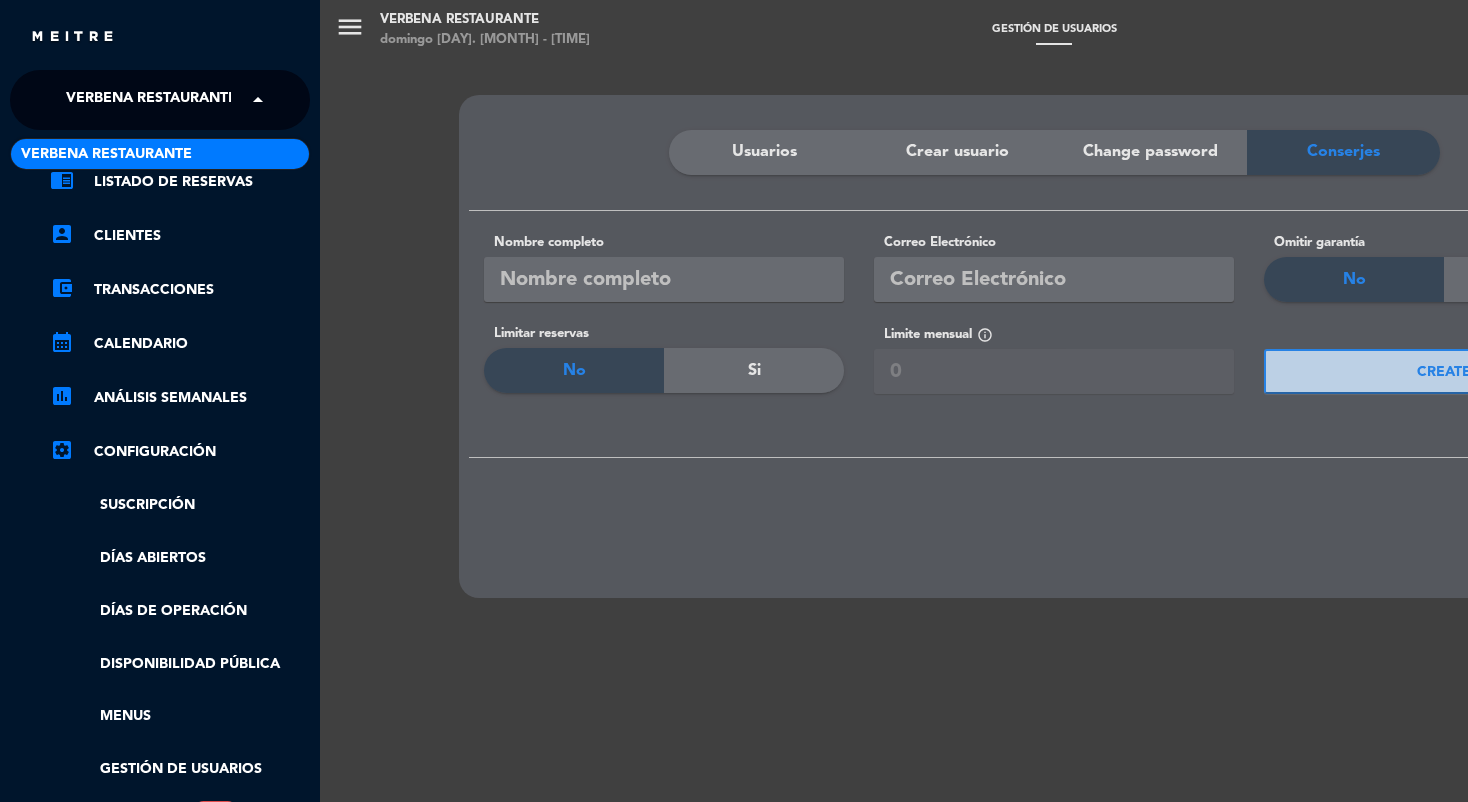 click 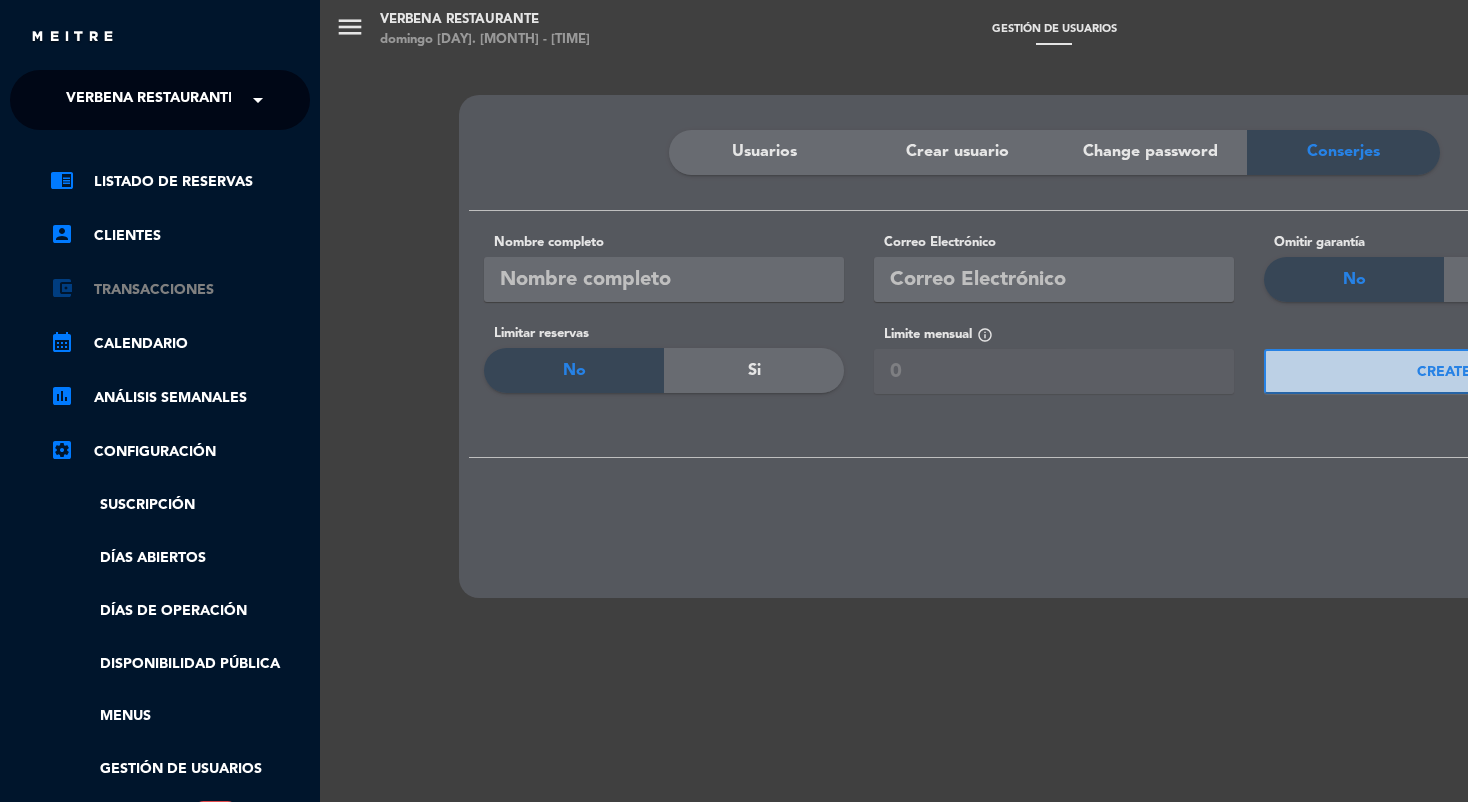 scroll, scrollTop: 228, scrollLeft: 0, axis: vertical 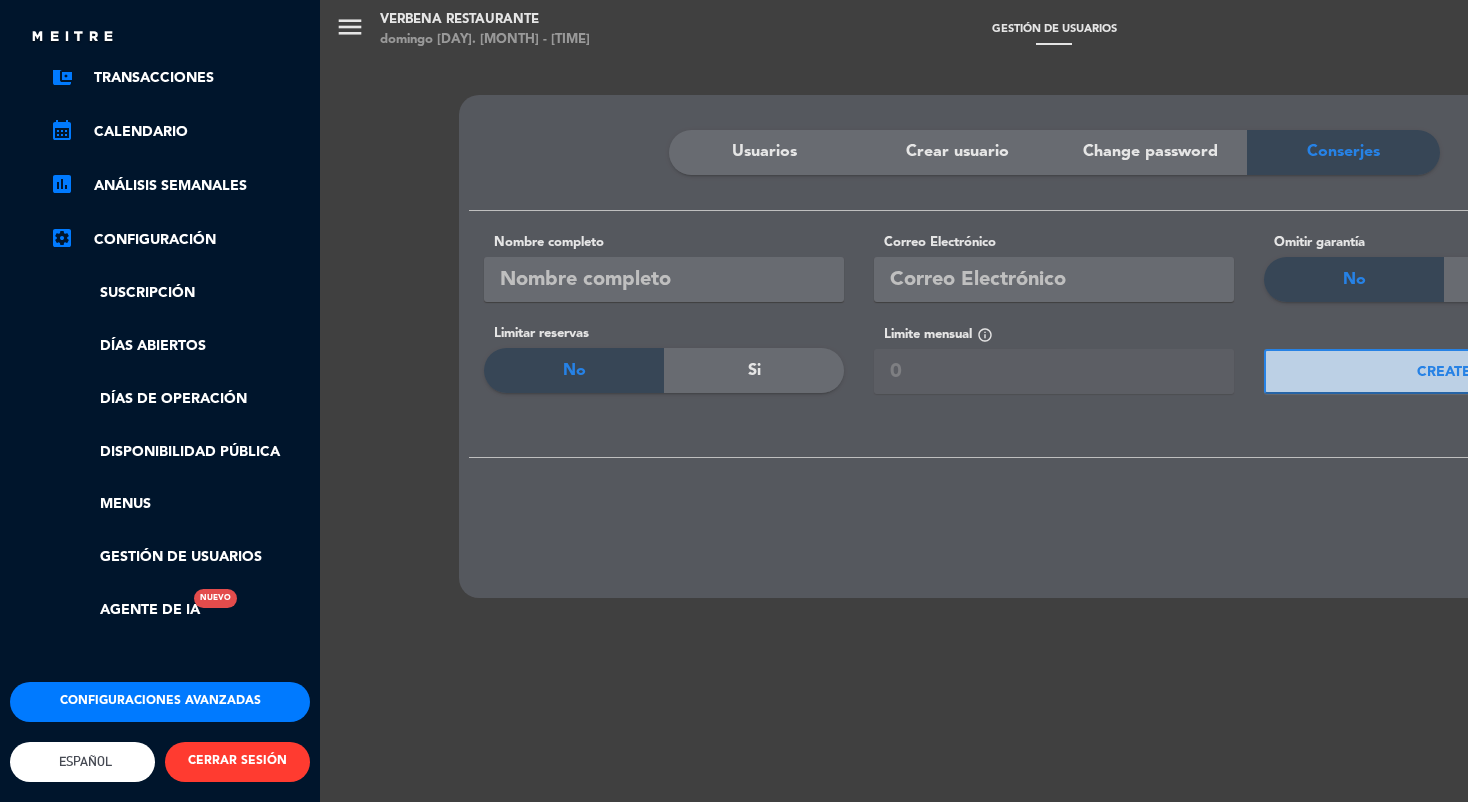 click on "Configuraciones avanzadas" 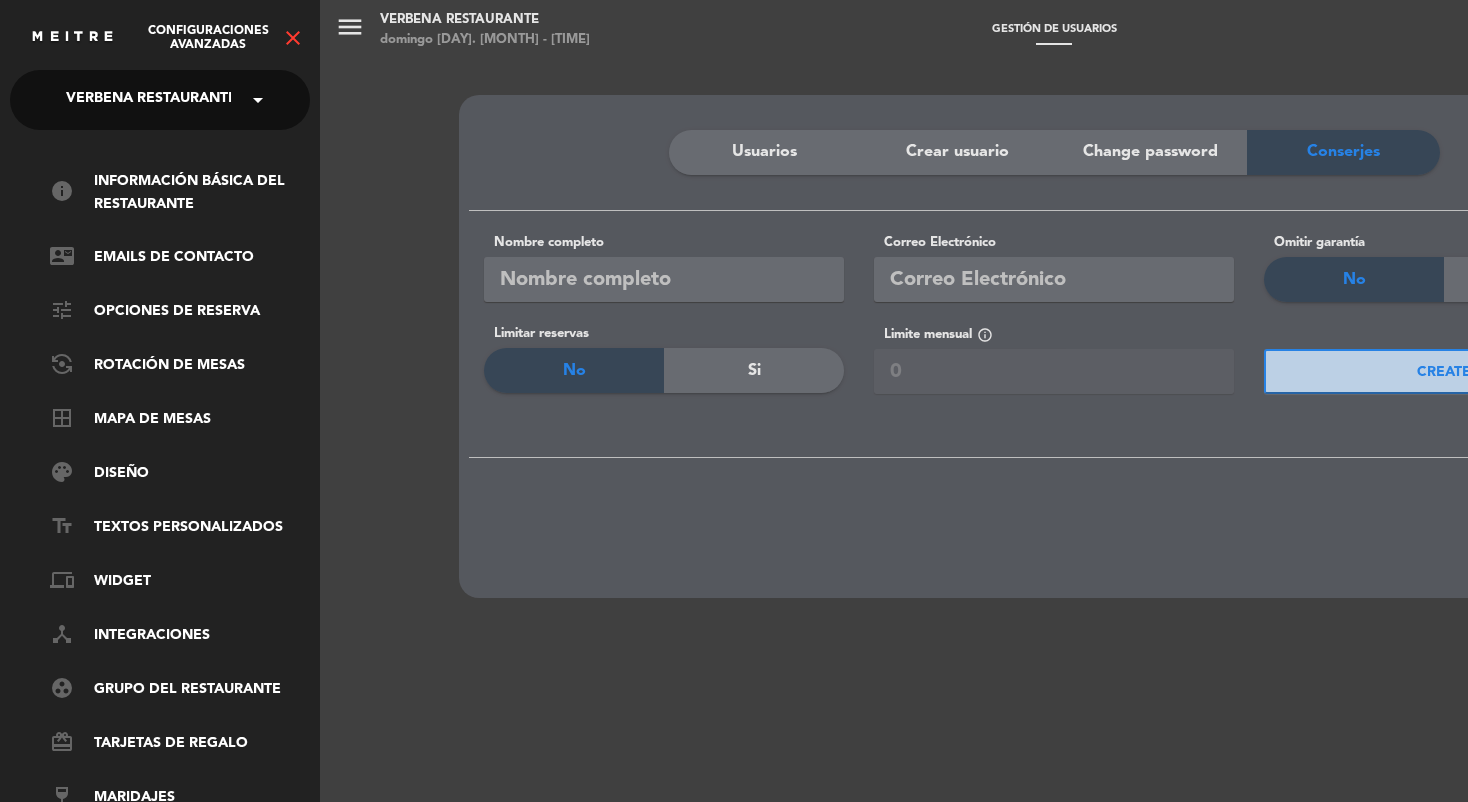 scroll, scrollTop: 13, scrollLeft: 0, axis: vertical 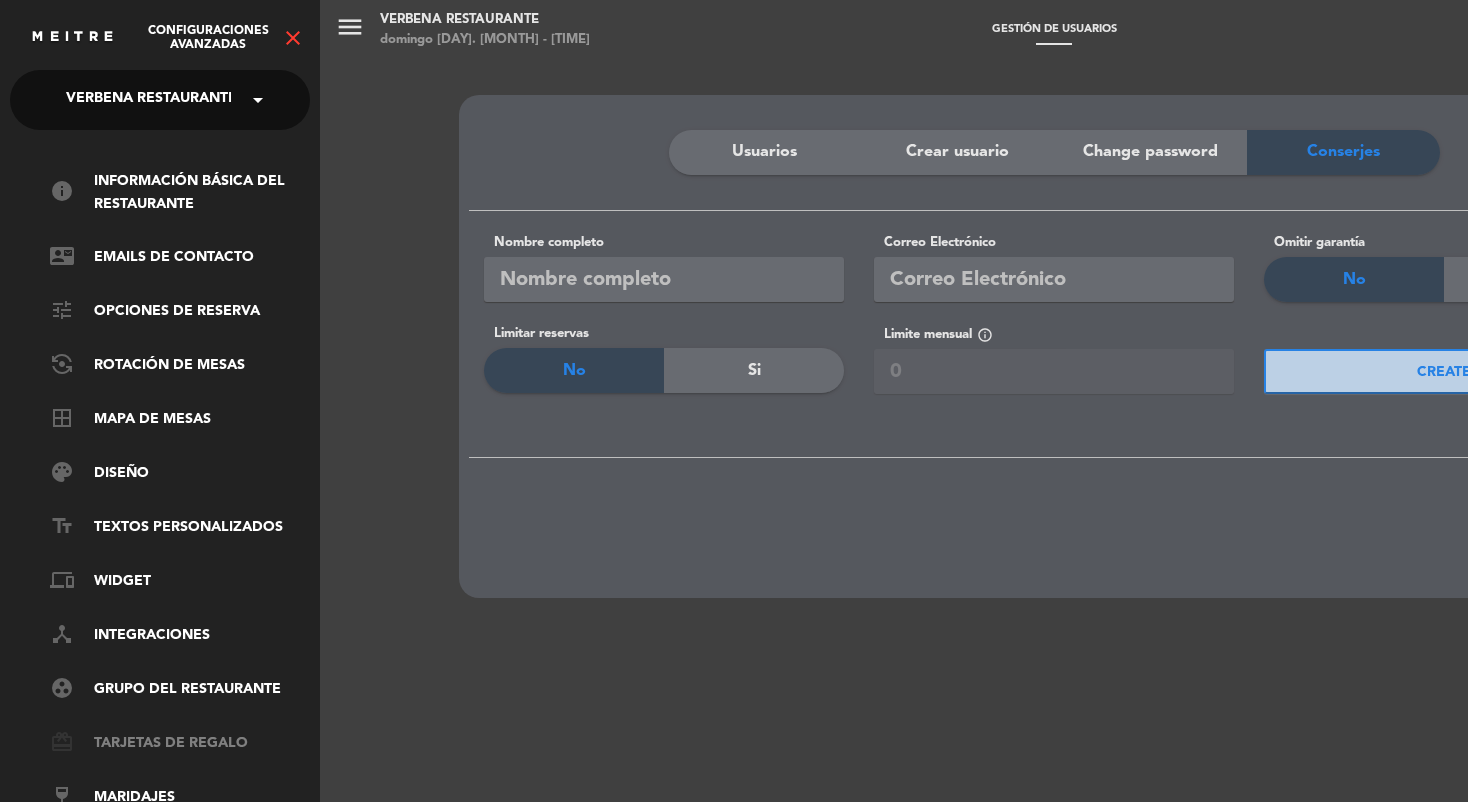 click on "card_giftcard   Tarjetas de regalo" 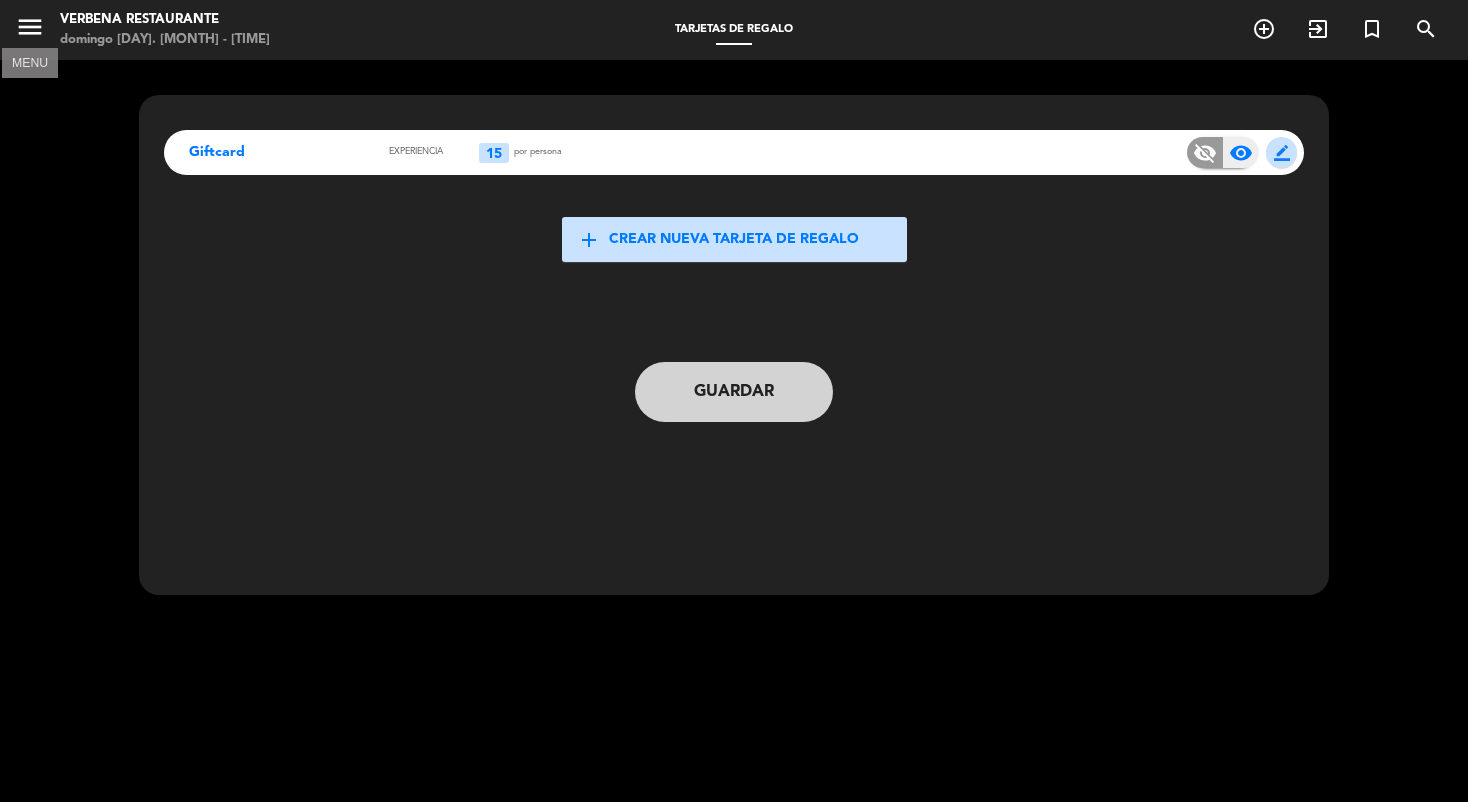 click on "menu" at bounding box center (30, 27) 